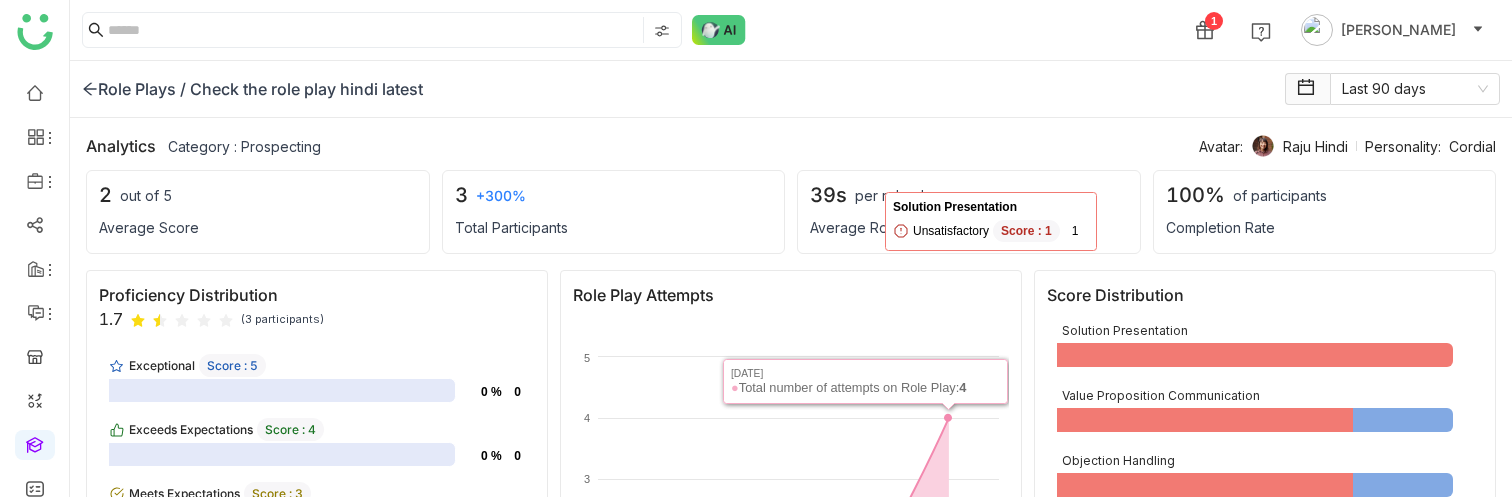 scroll, scrollTop: 0, scrollLeft: 0, axis: both 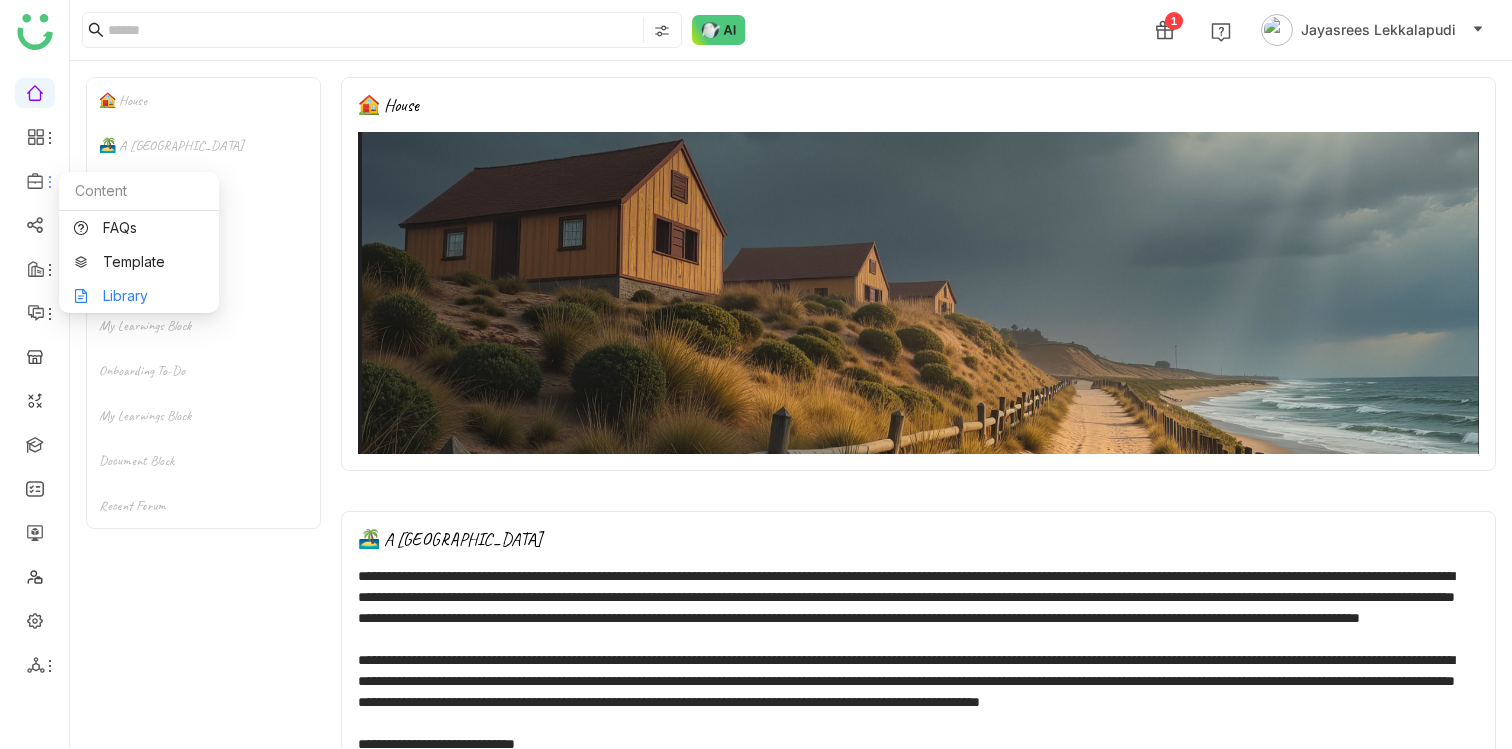 click on "Library" at bounding box center [139, 296] 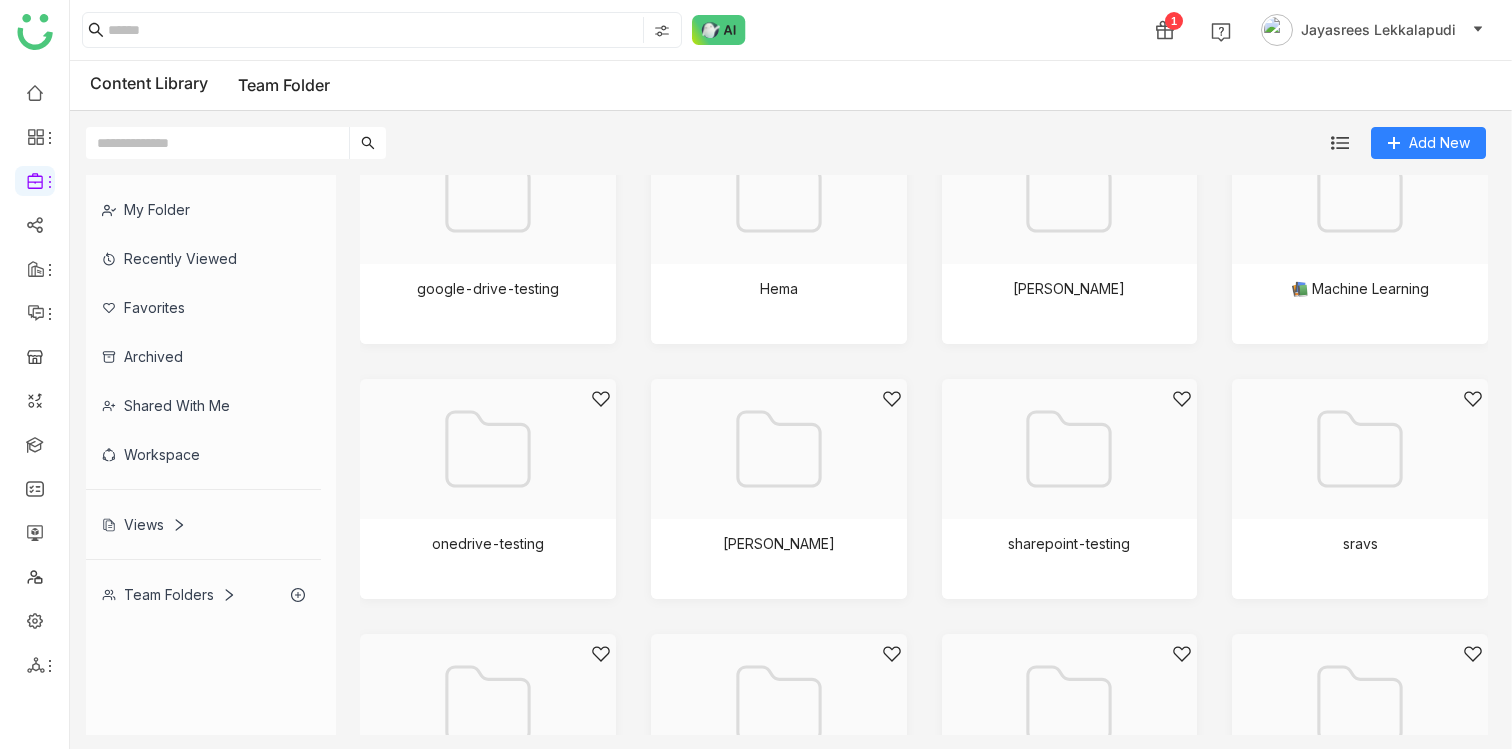scroll, scrollTop: 965, scrollLeft: 0, axis: vertical 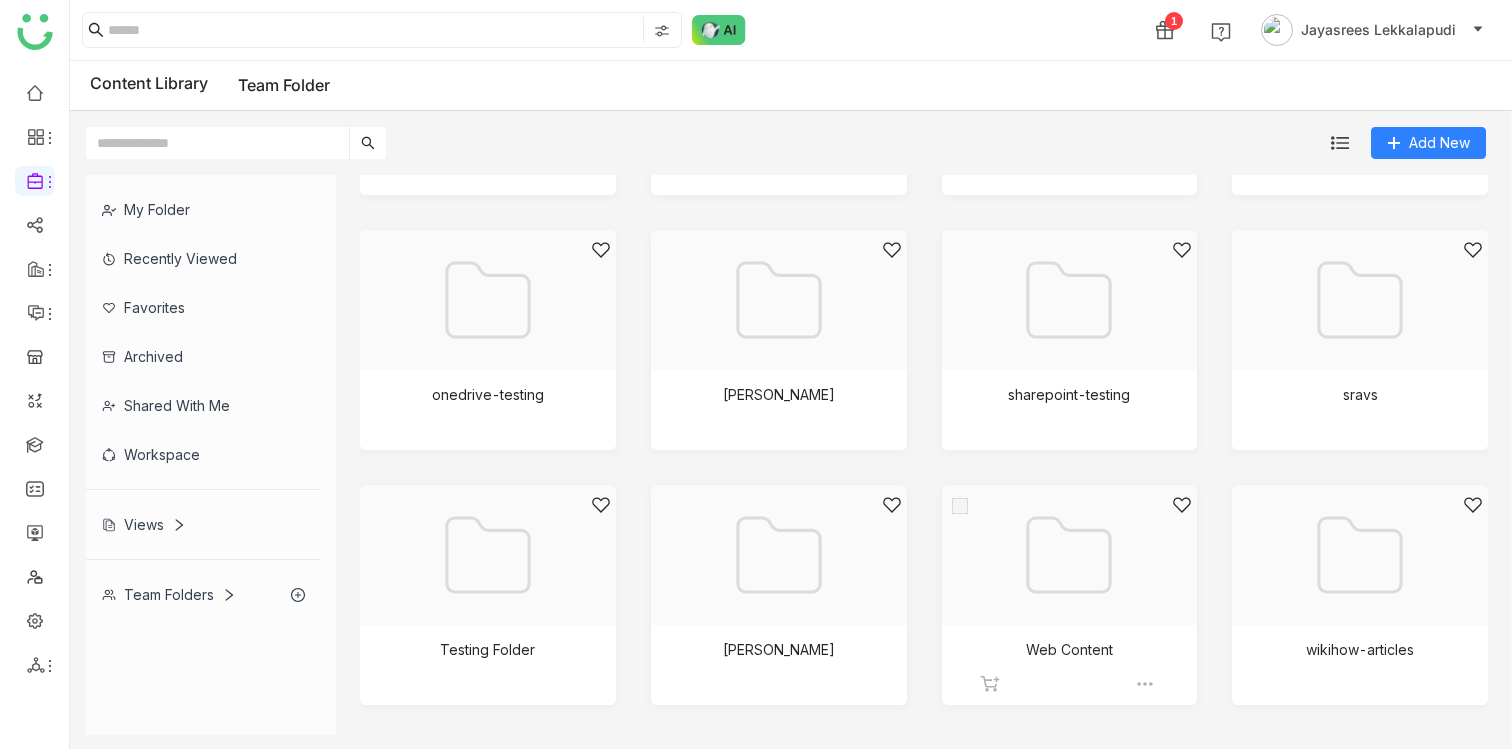 click 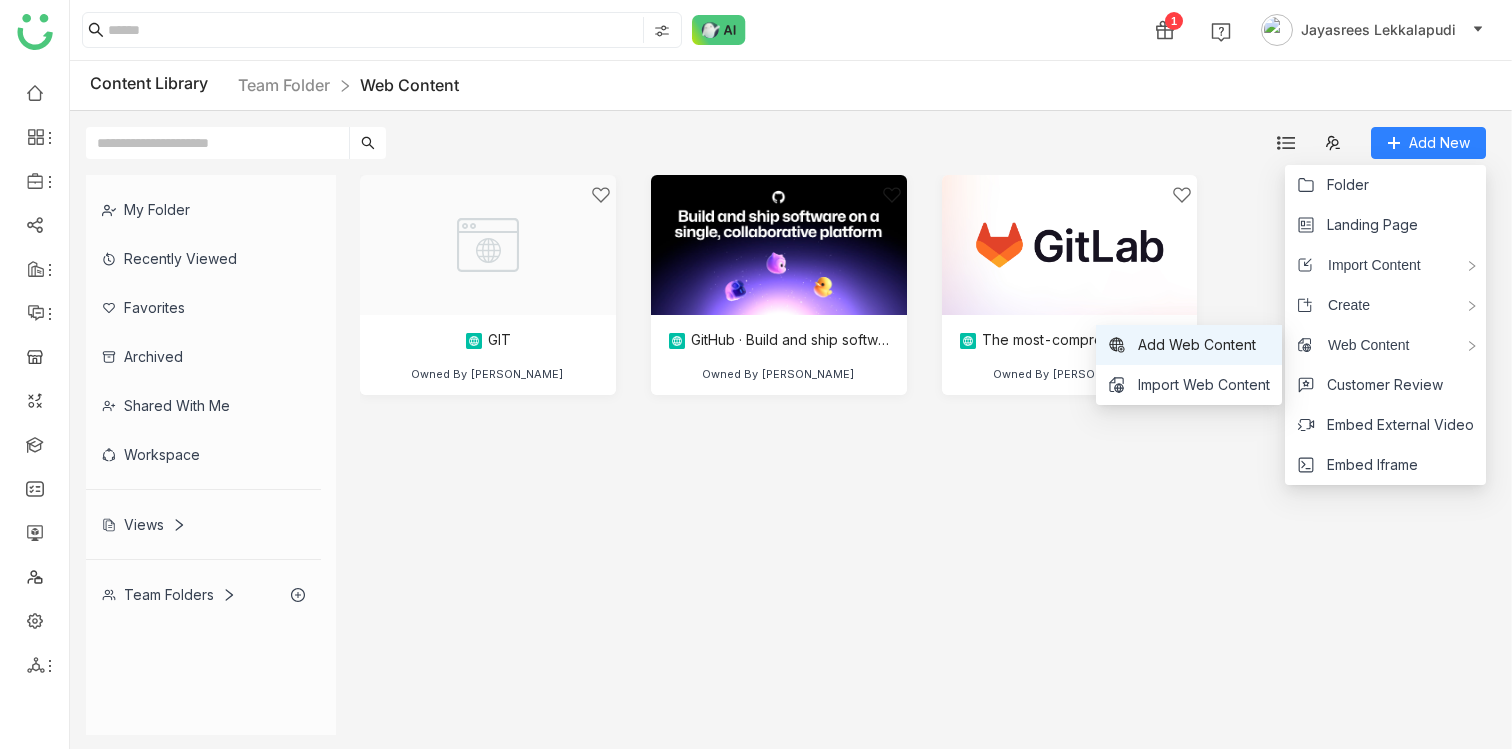click on "Add Web Content" at bounding box center (1197, 345) 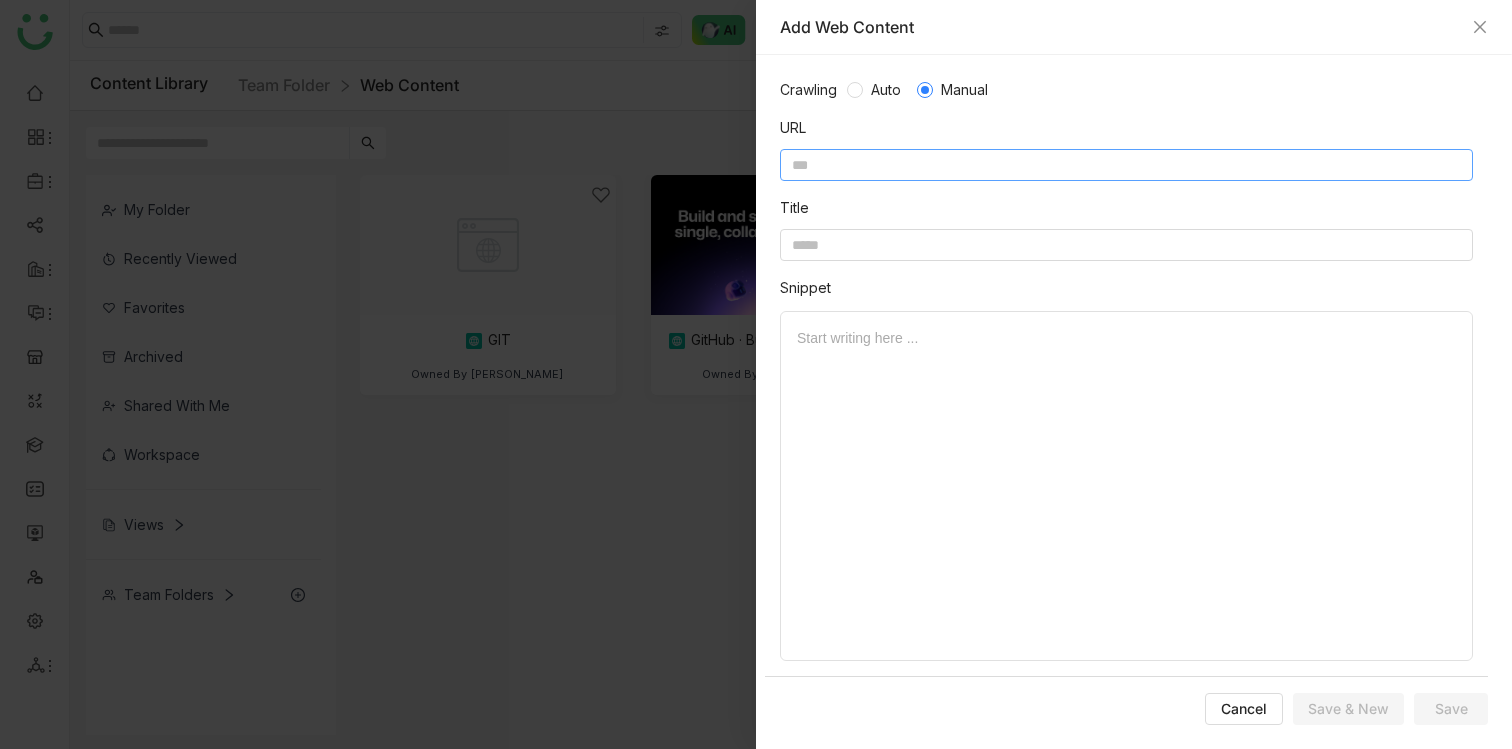 click at bounding box center [1126, 165] 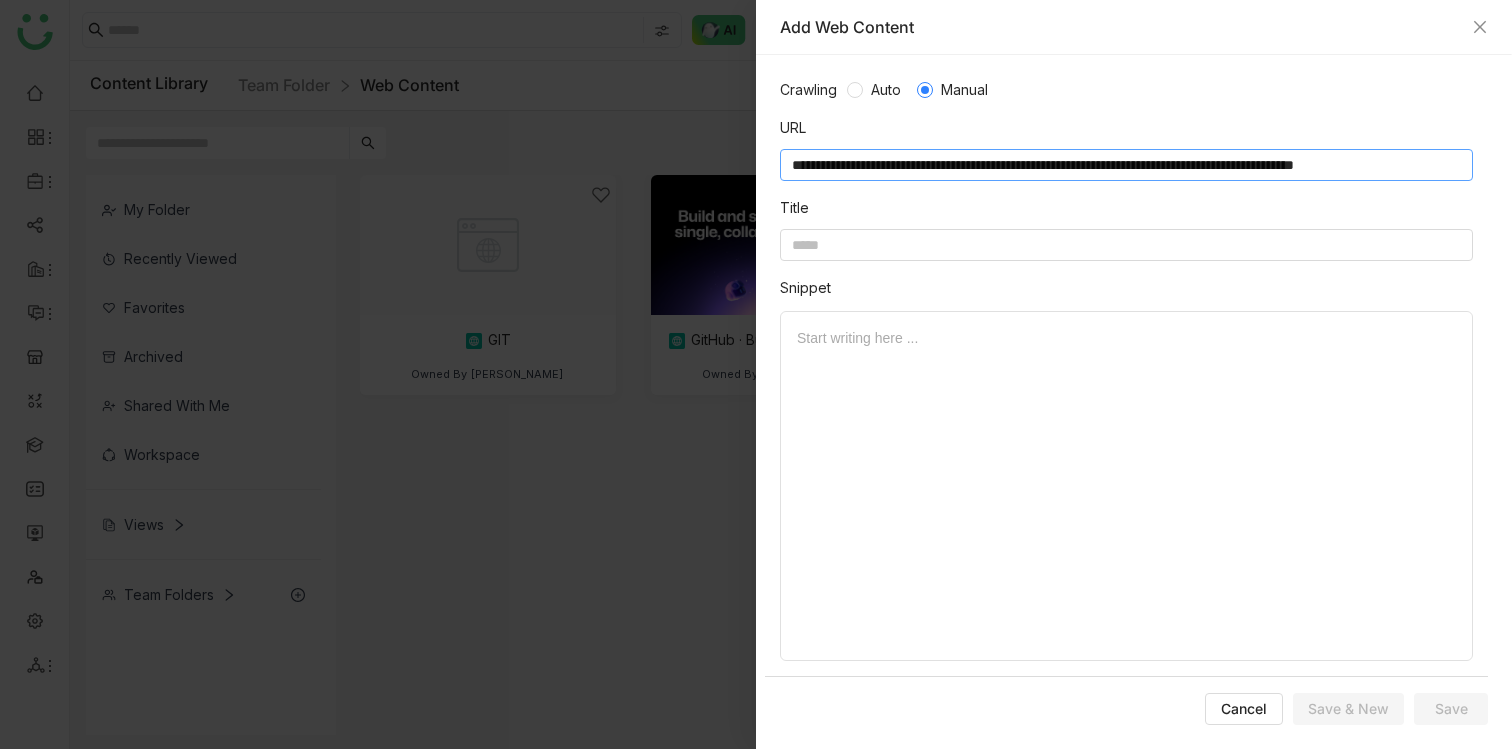scroll, scrollTop: 0, scrollLeft: 157, axis: horizontal 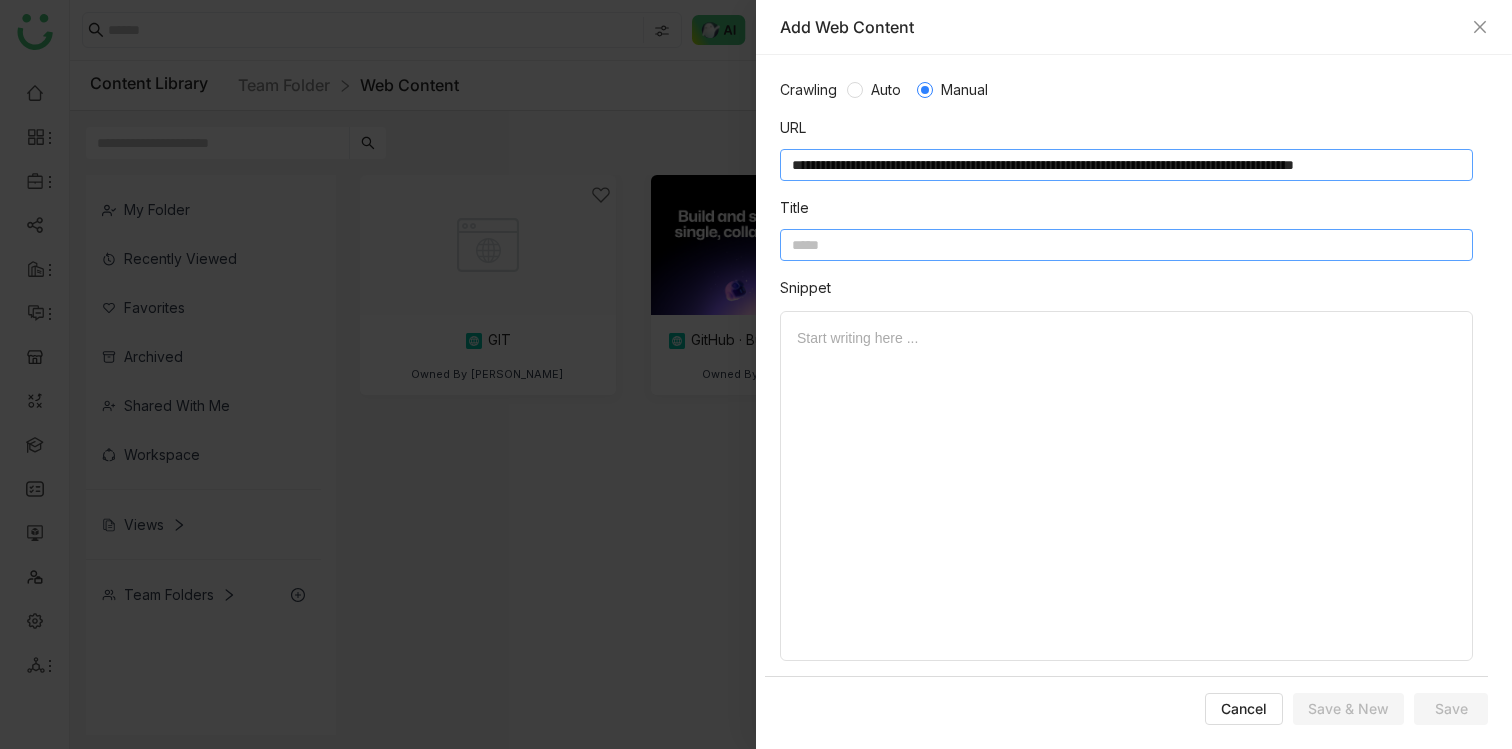 type on "**********" 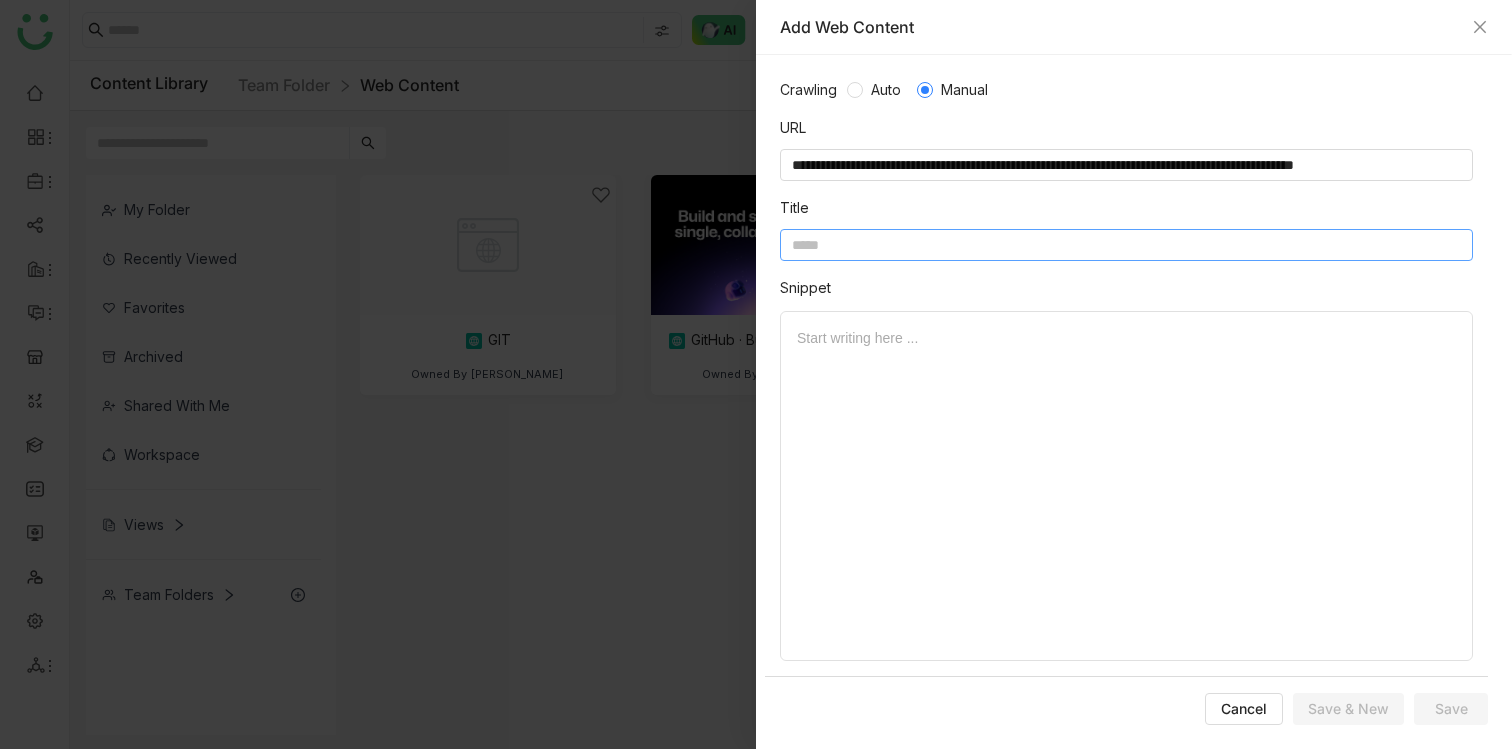 scroll, scrollTop: 0, scrollLeft: 0, axis: both 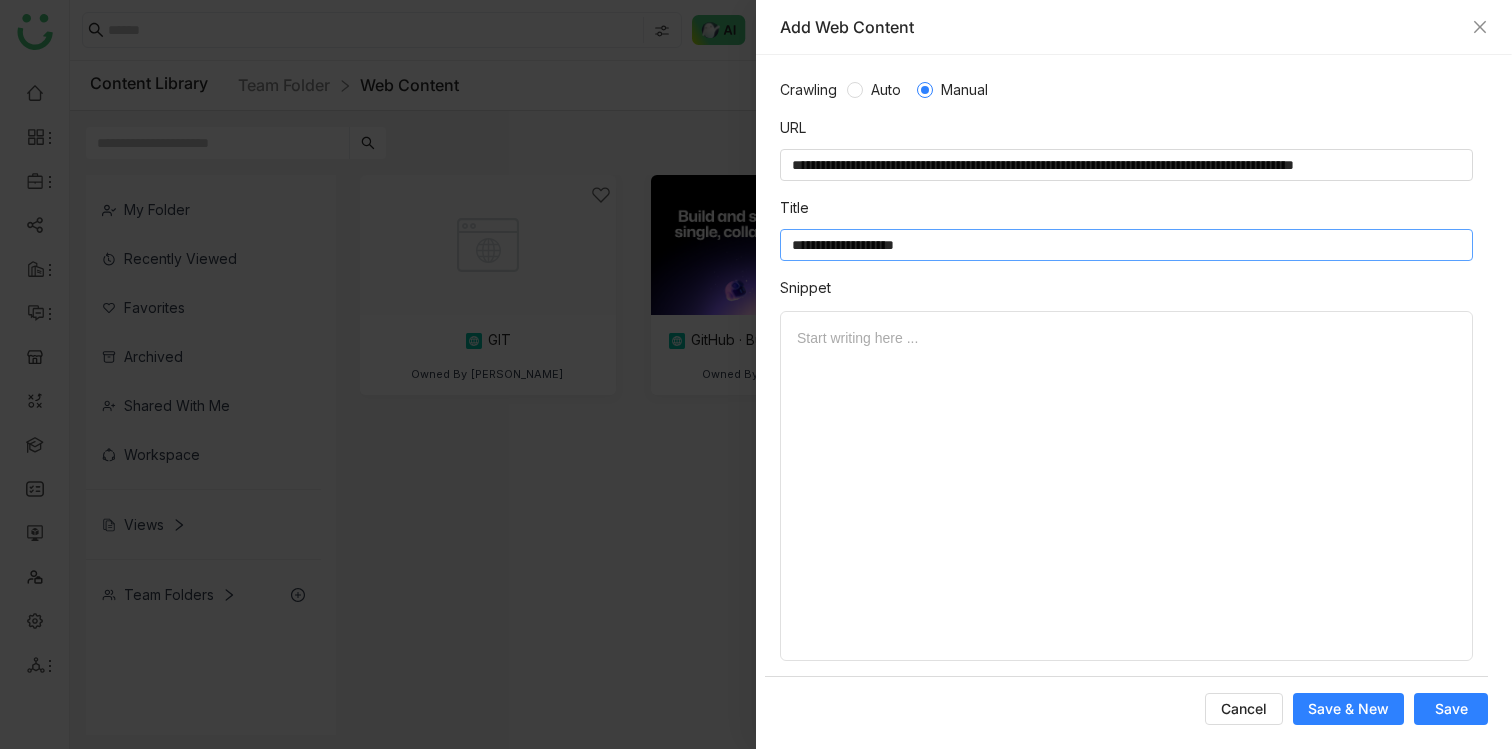 type on "**********" 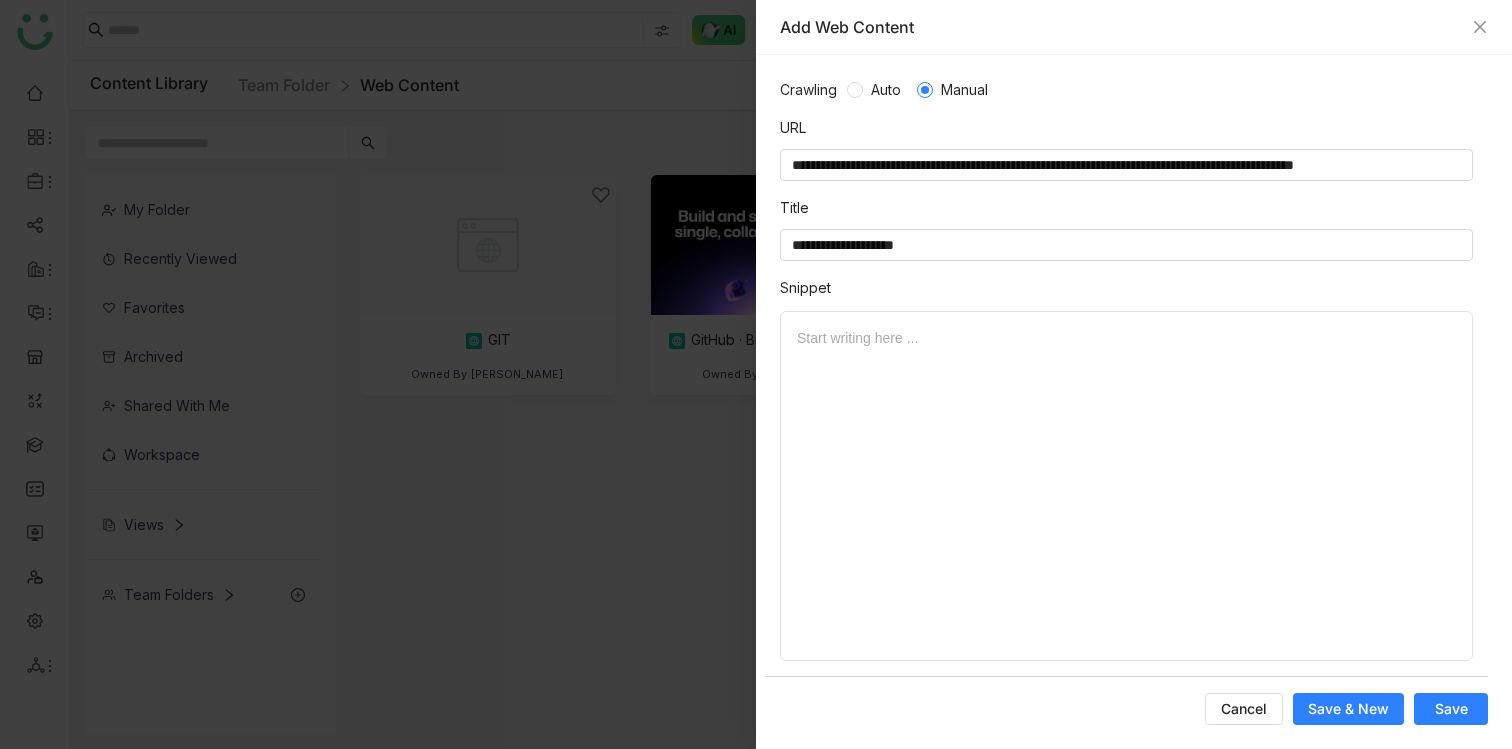click on "Save" at bounding box center (1451, 709) 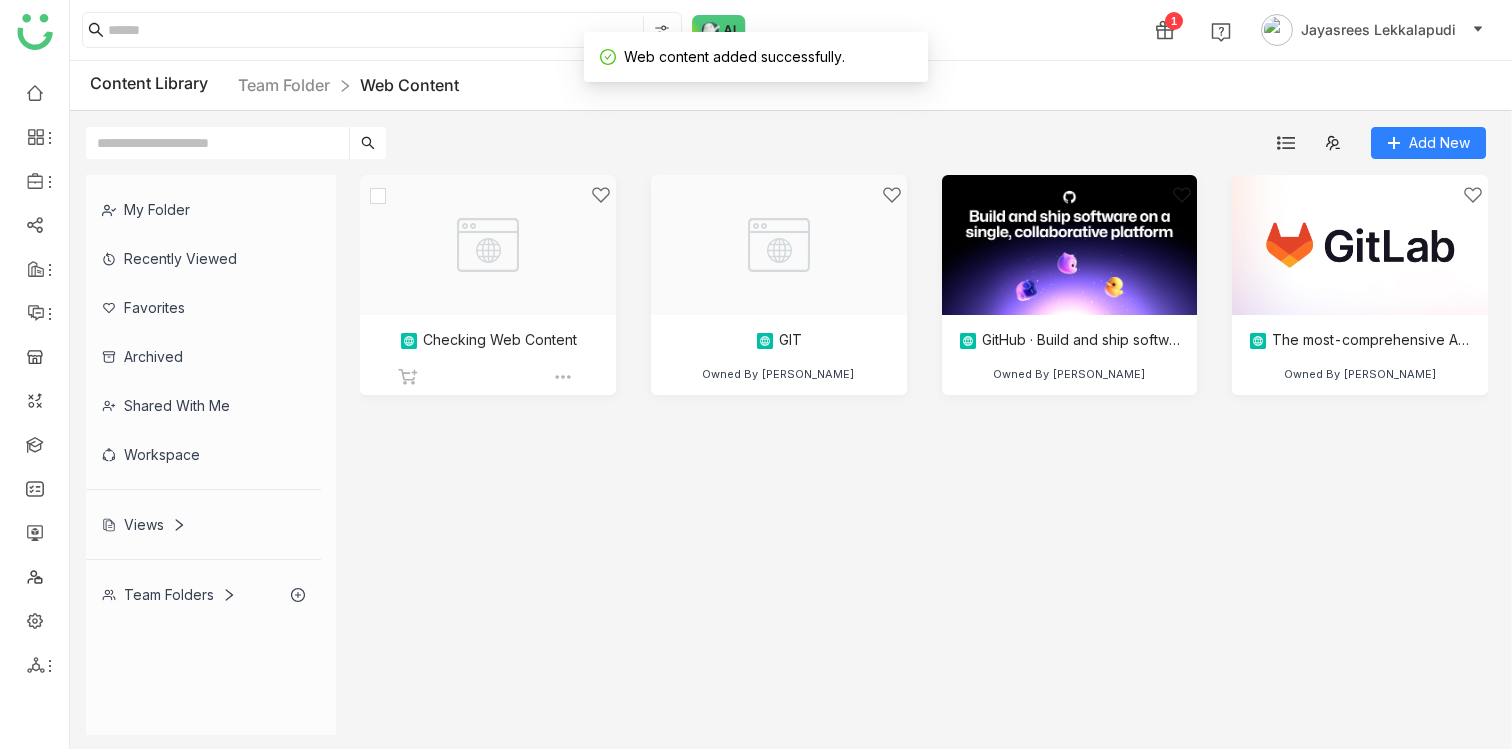 click 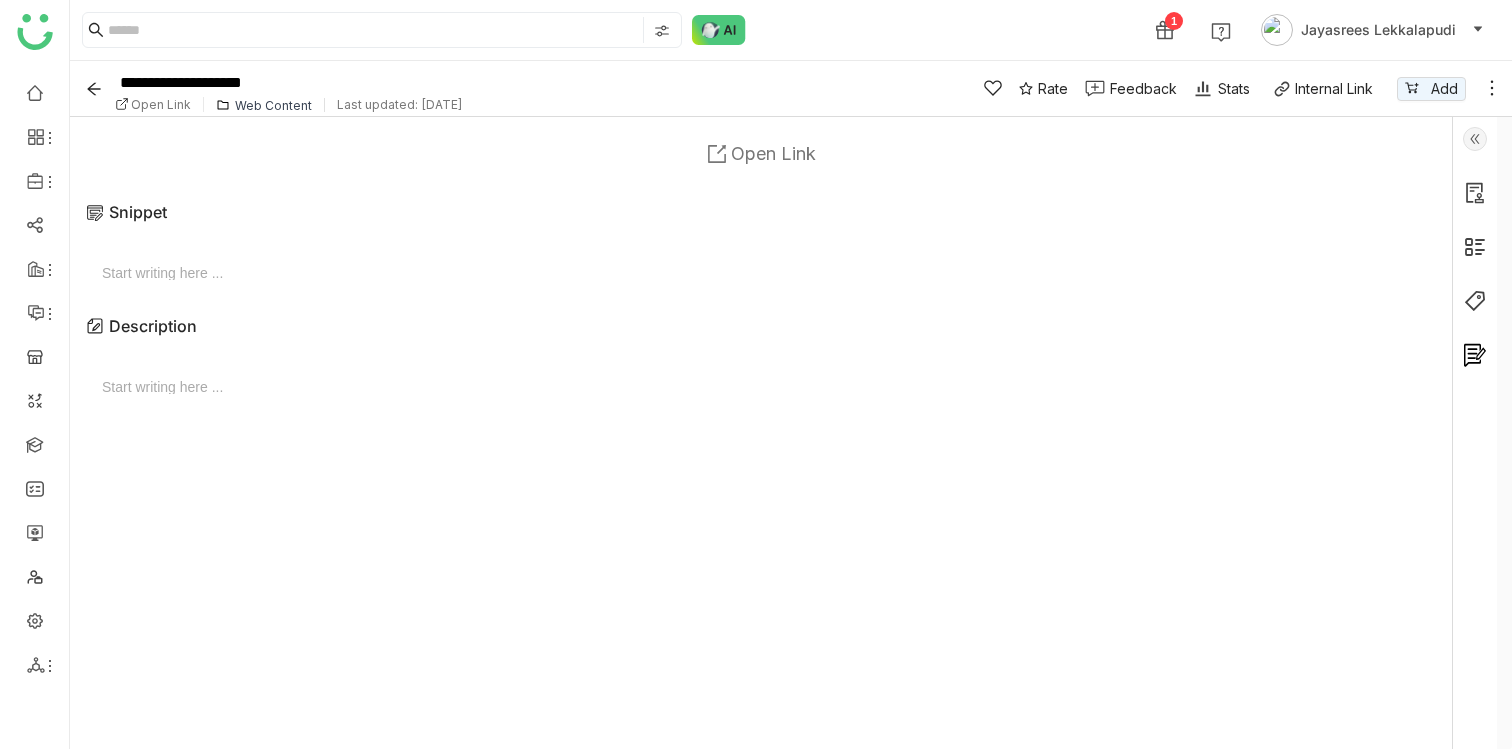 click on "Open Link" 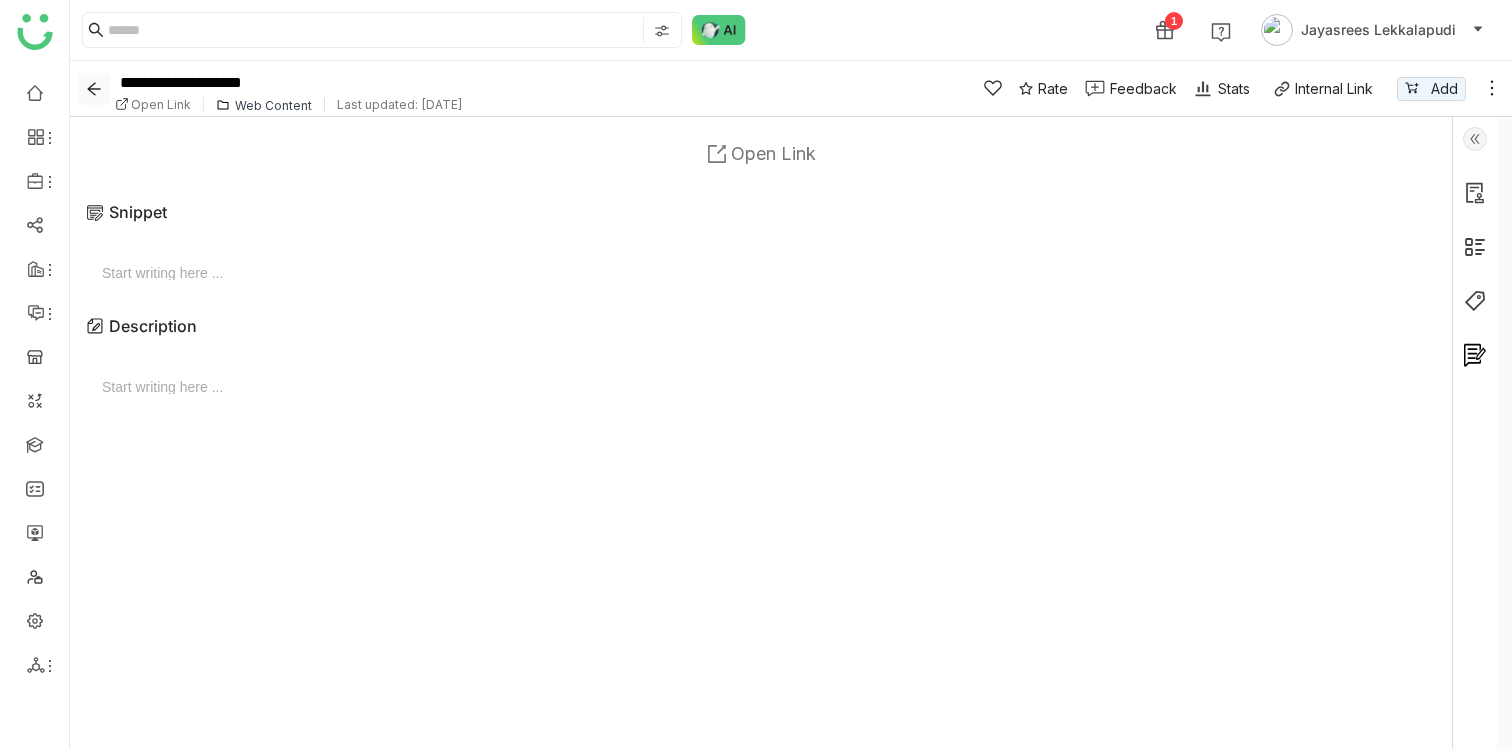 click 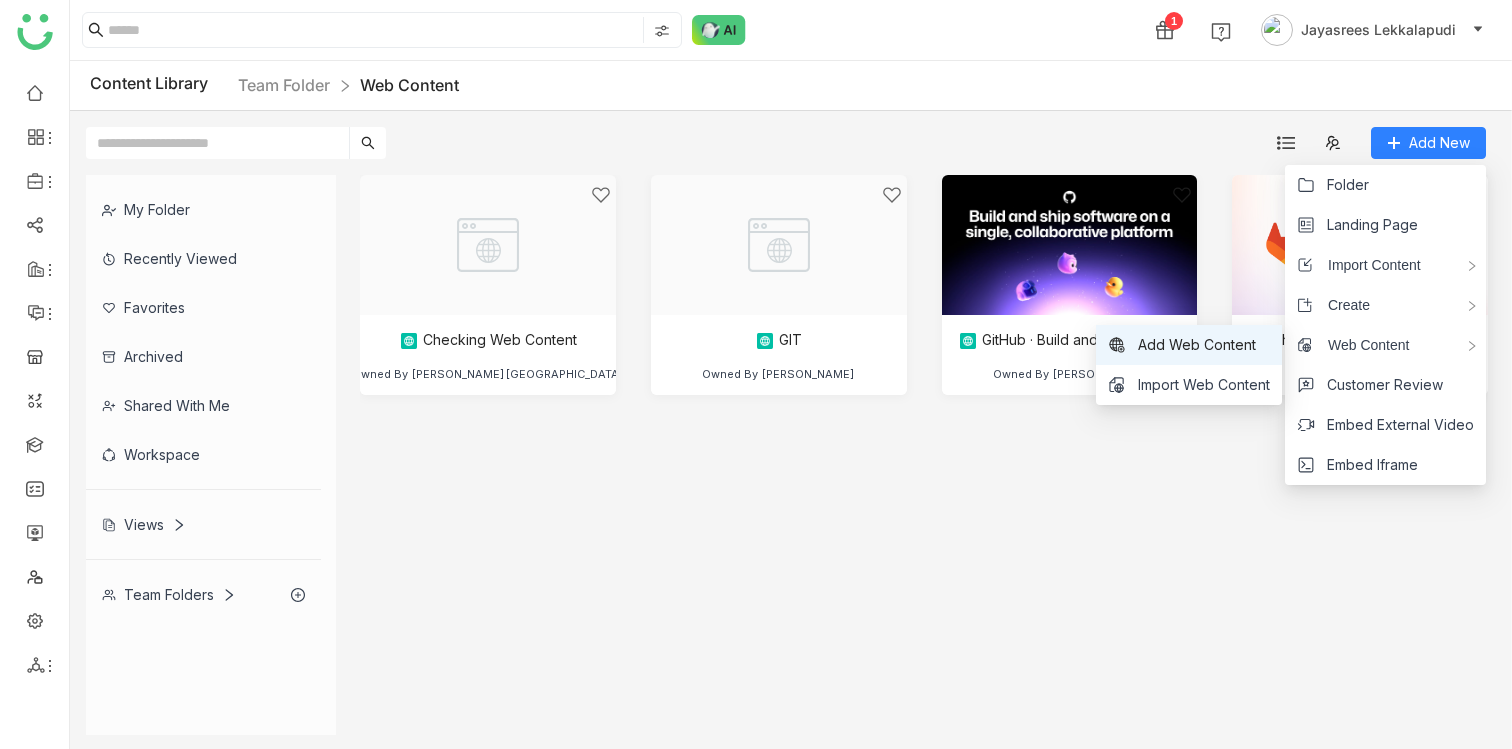 click on "Add Web Content" at bounding box center [1197, 345] 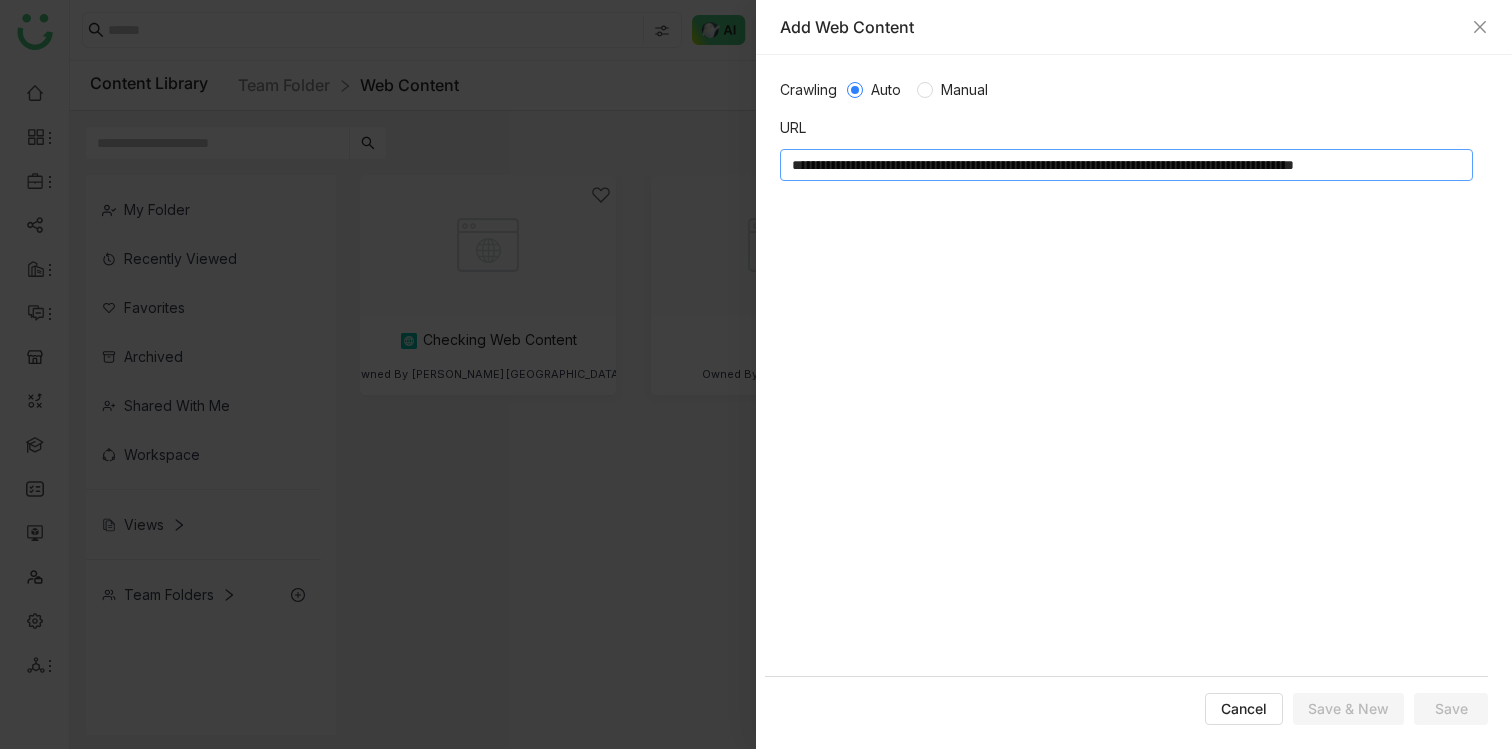 scroll, scrollTop: 0, scrollLeft: 157, axis: horizontal 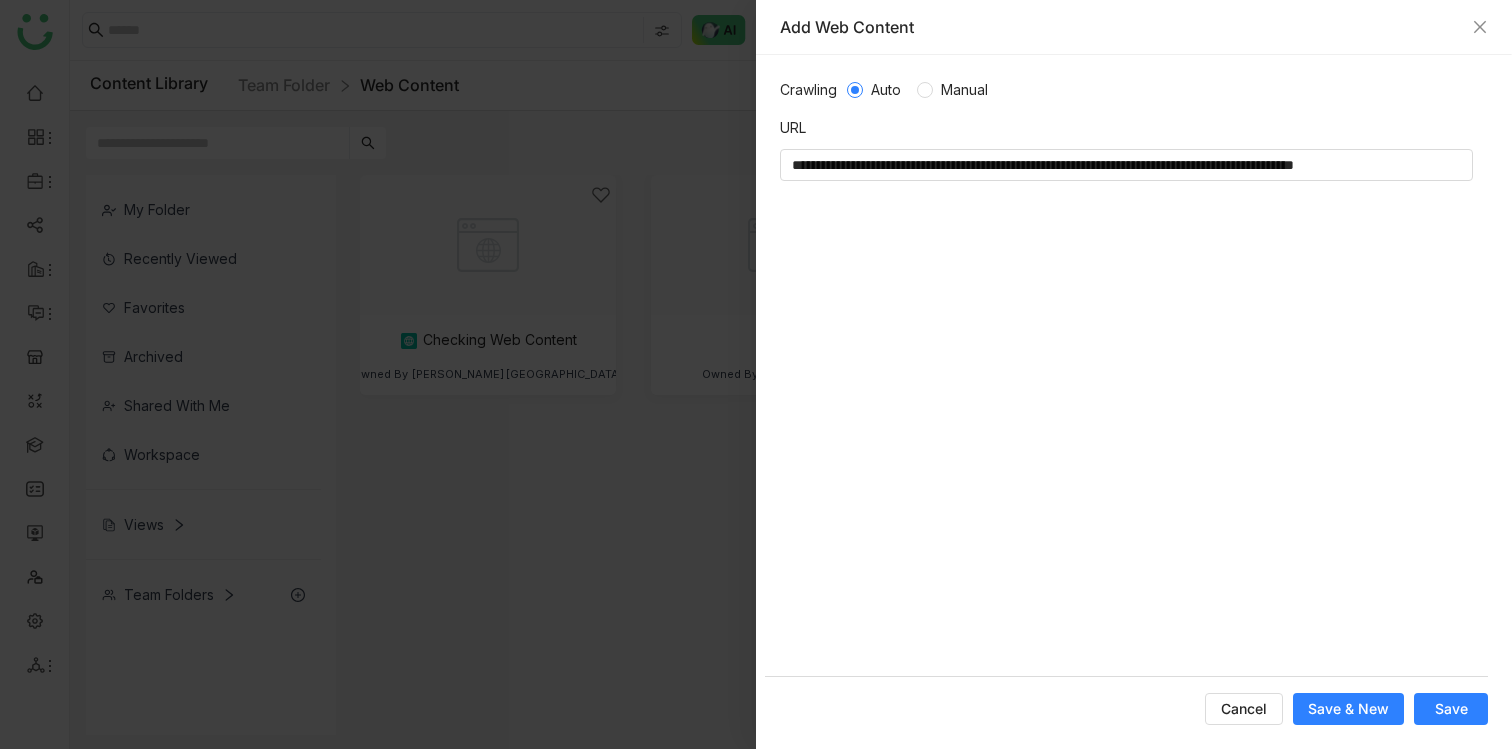 type on "**********" 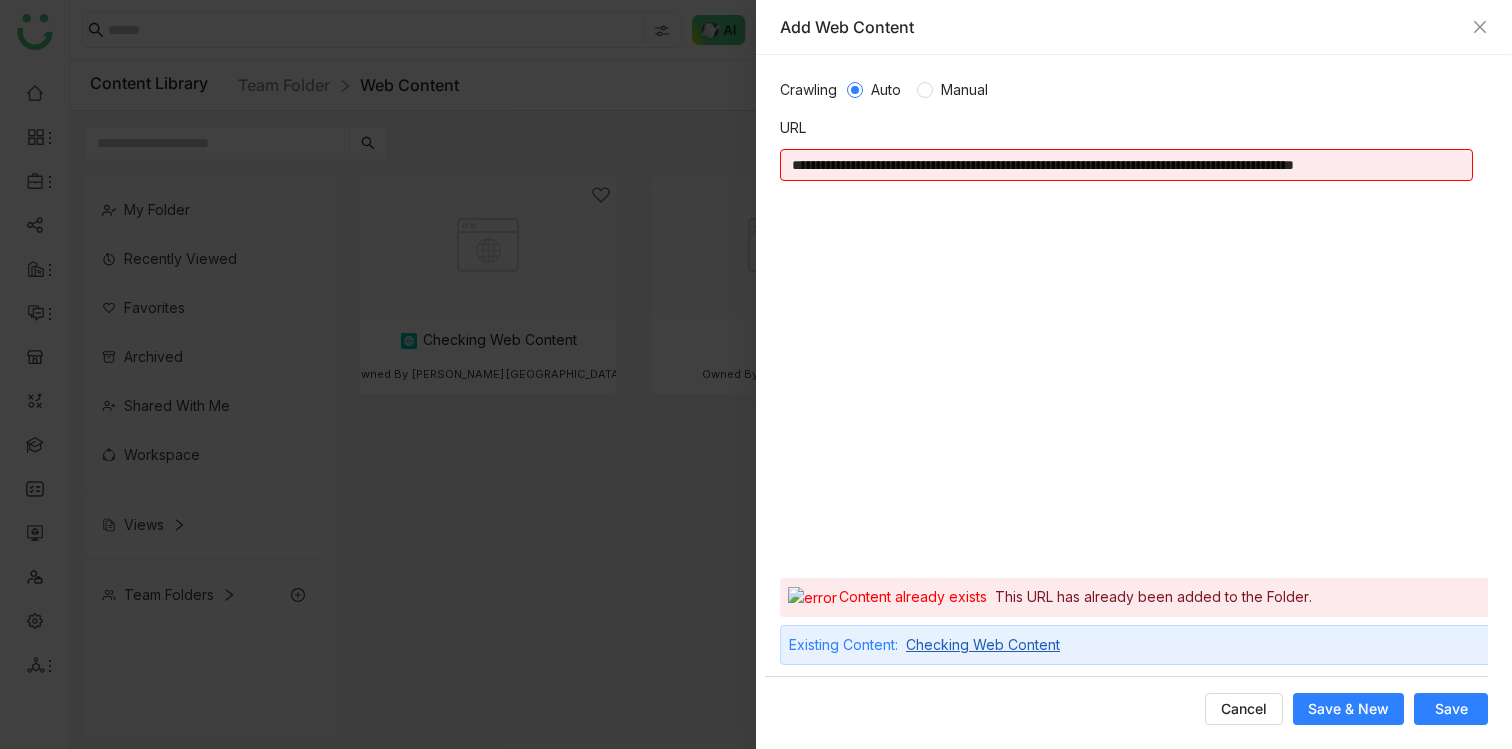 click on "Checking Web Content" at bounding box center [983, 645] 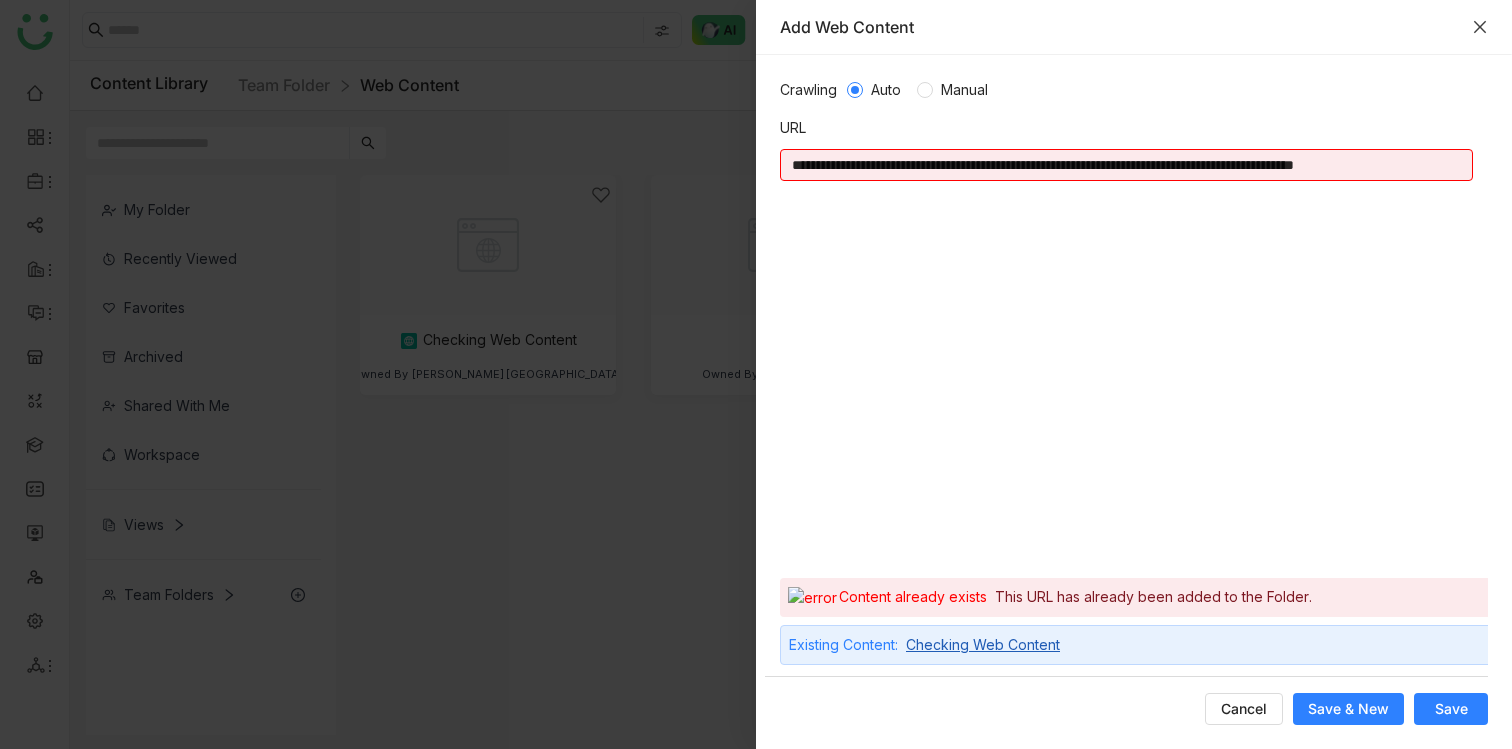 click 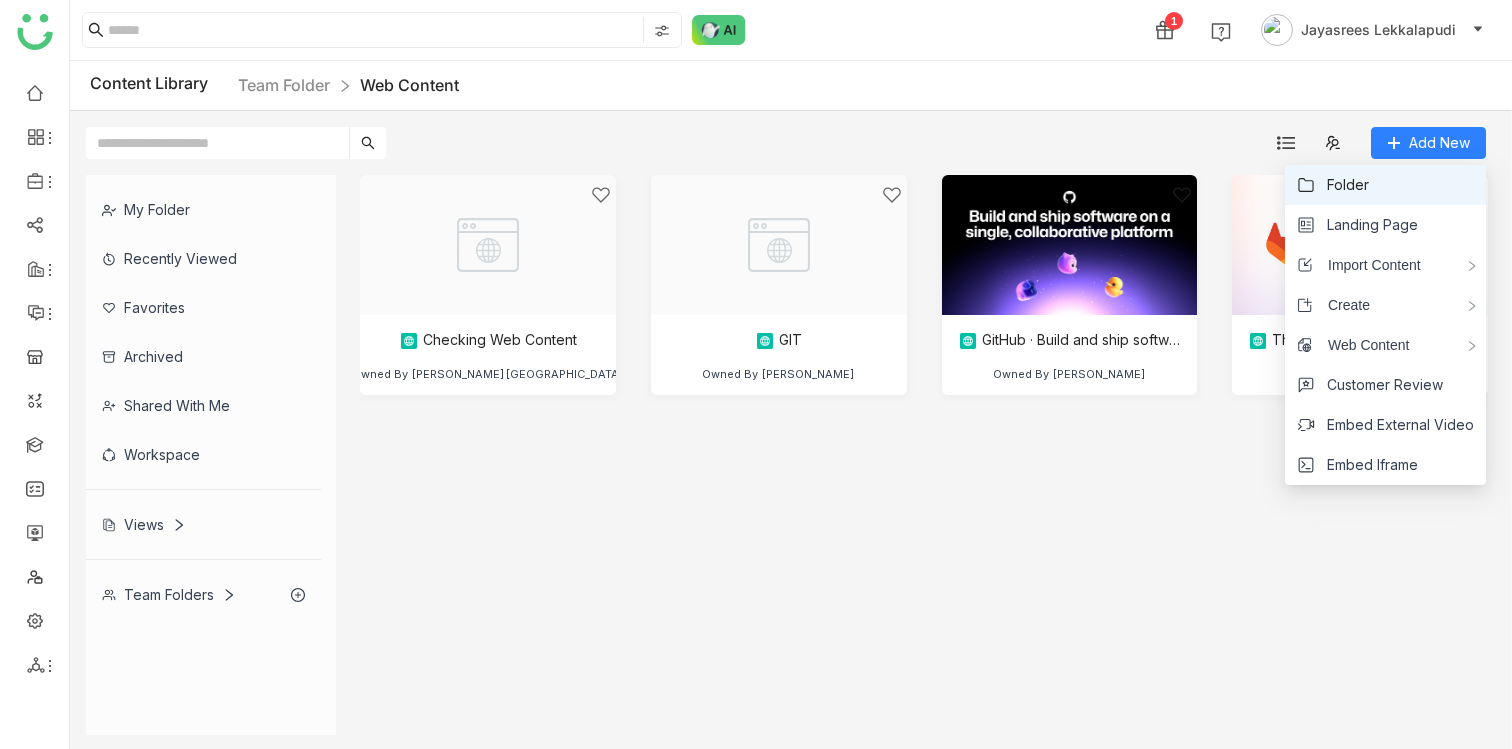 click on "Folder" at bounding box center (1385, 185) 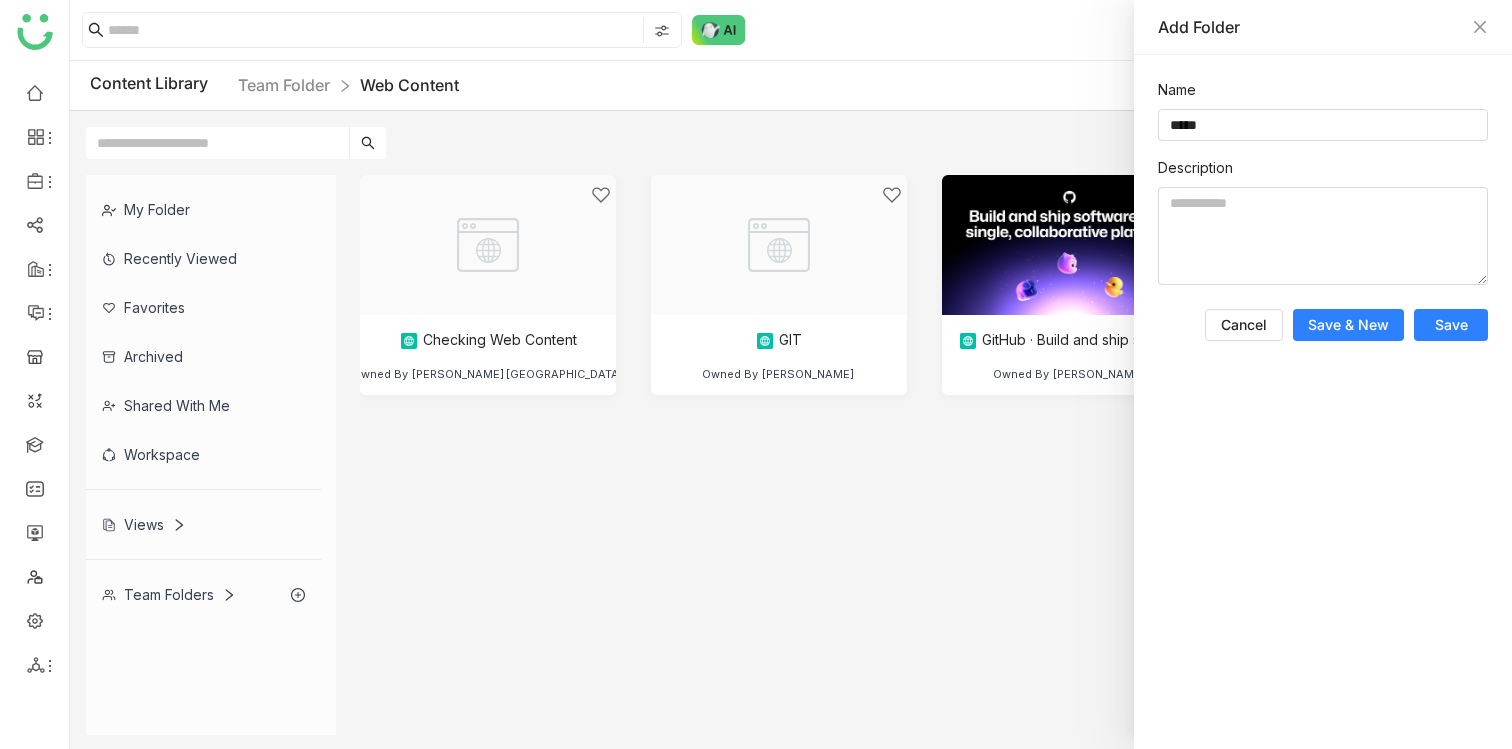 type on "*****" 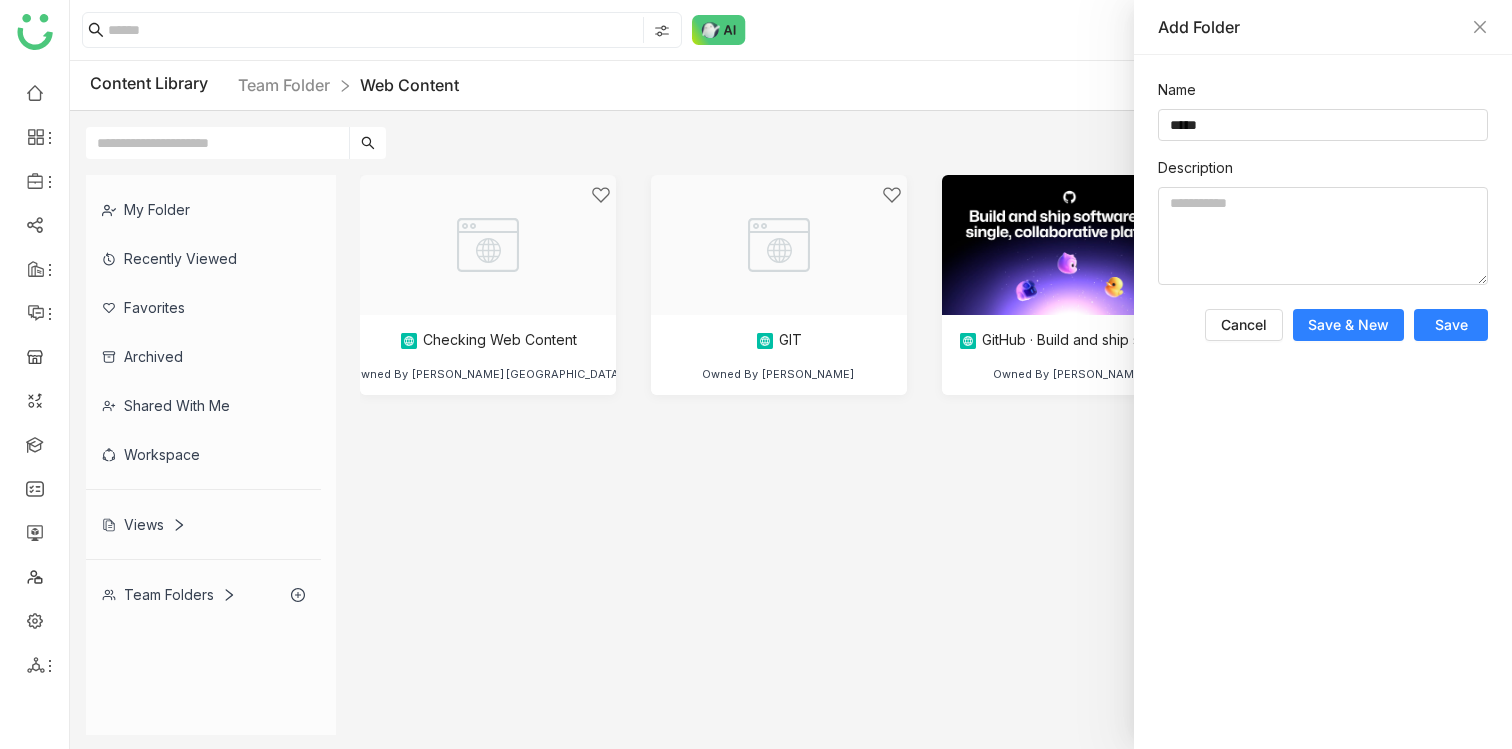 click on "Cancel" at bounding box center [1244, 325] 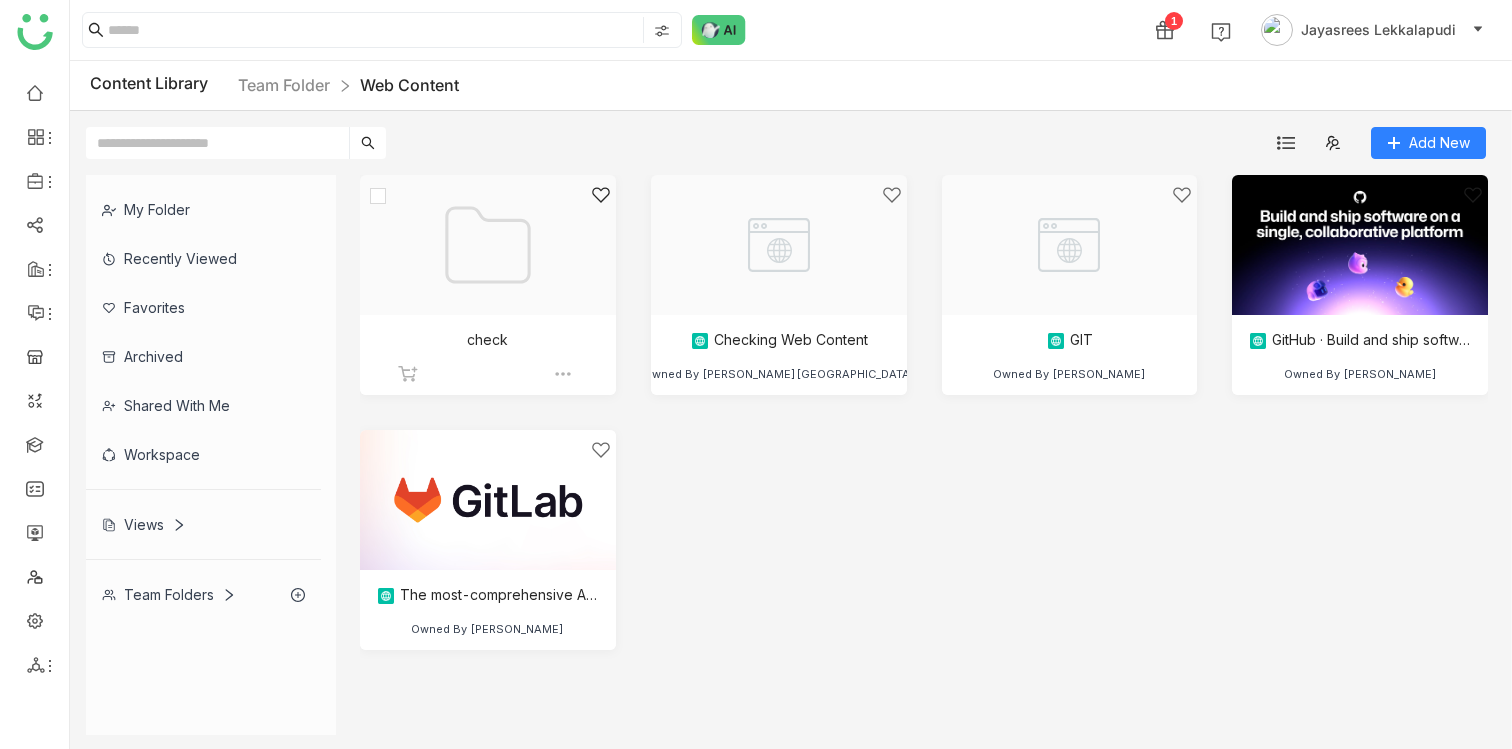 click 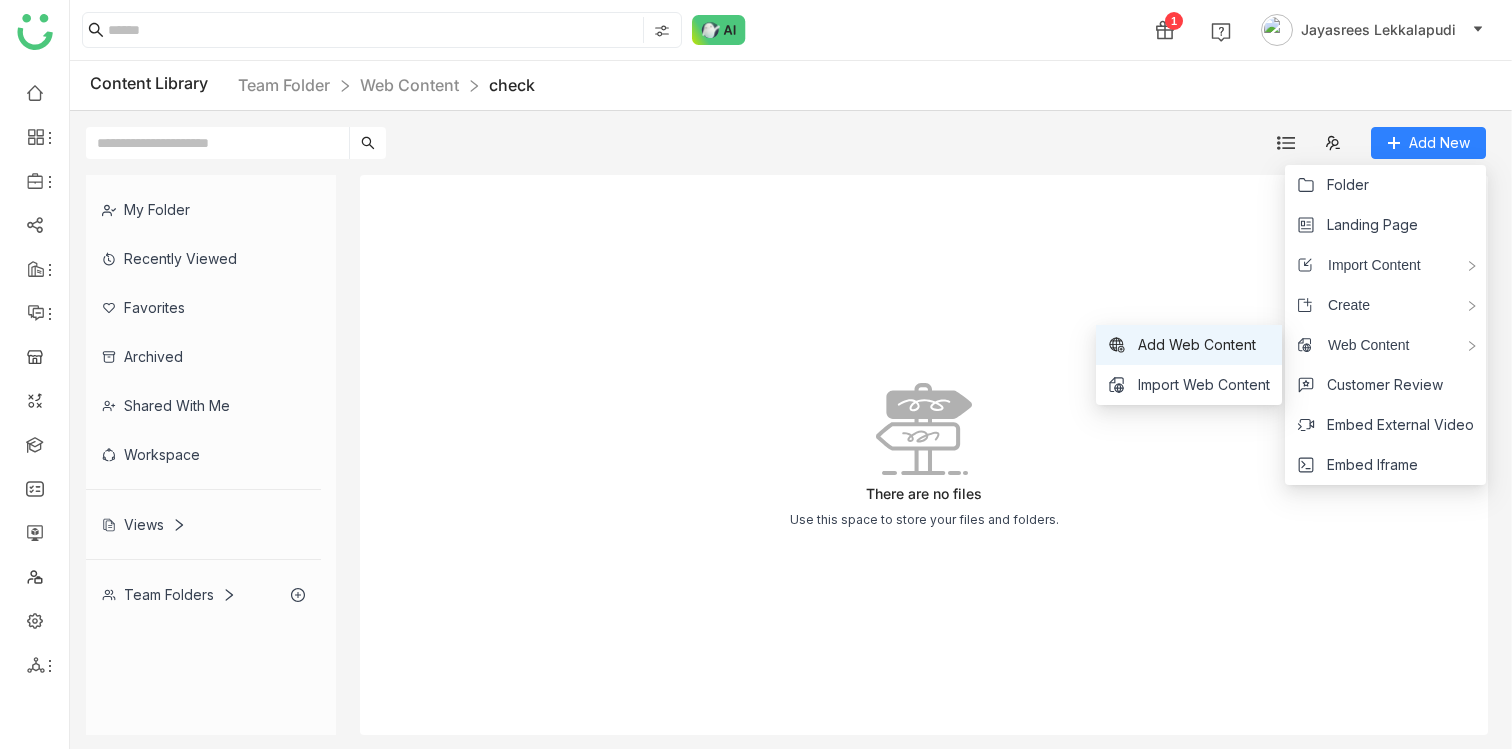 click on "Add Web Content" at bounding box center (1197, 345) 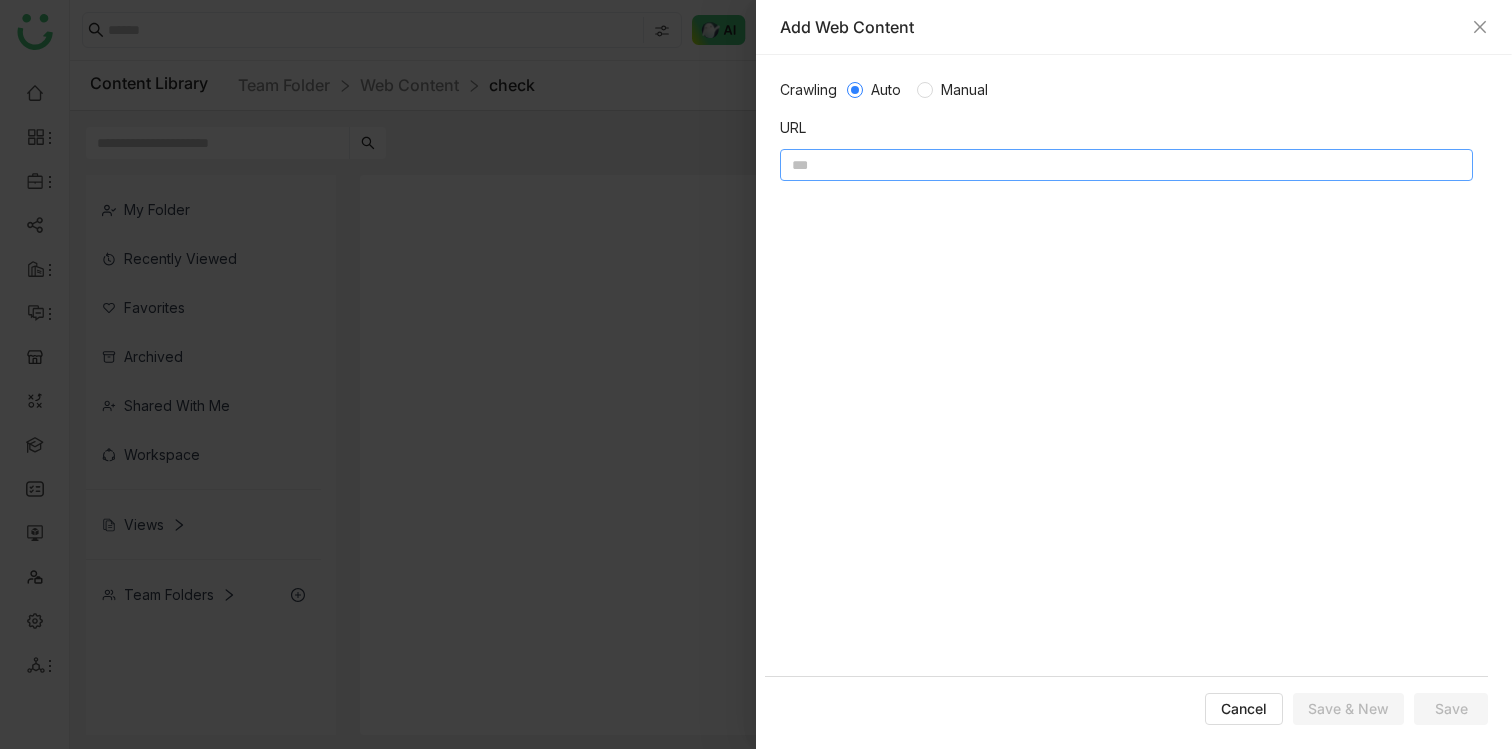 click at bounding box center (1126, 165) 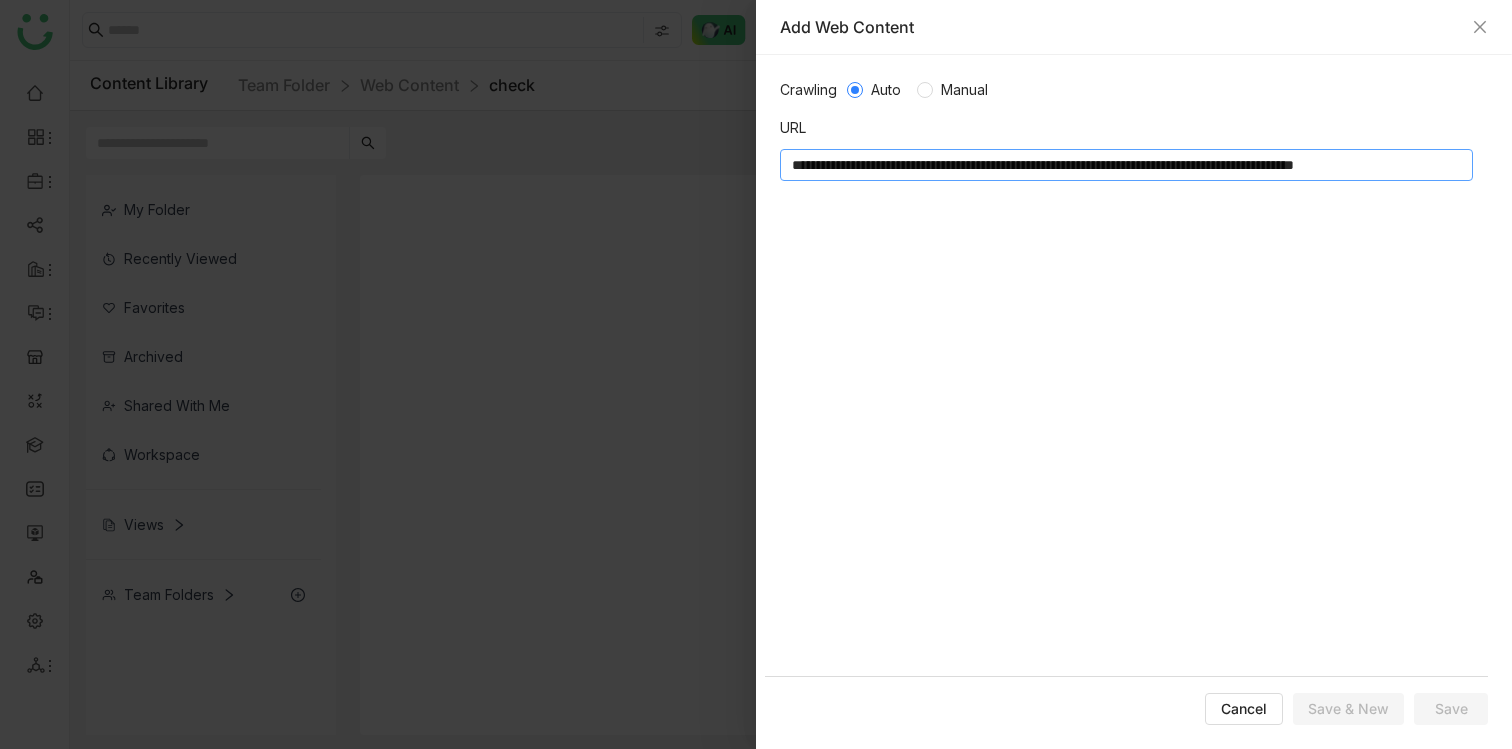 scroll, scrollTop: 0, scrollLeft: 157, axis: horizontal 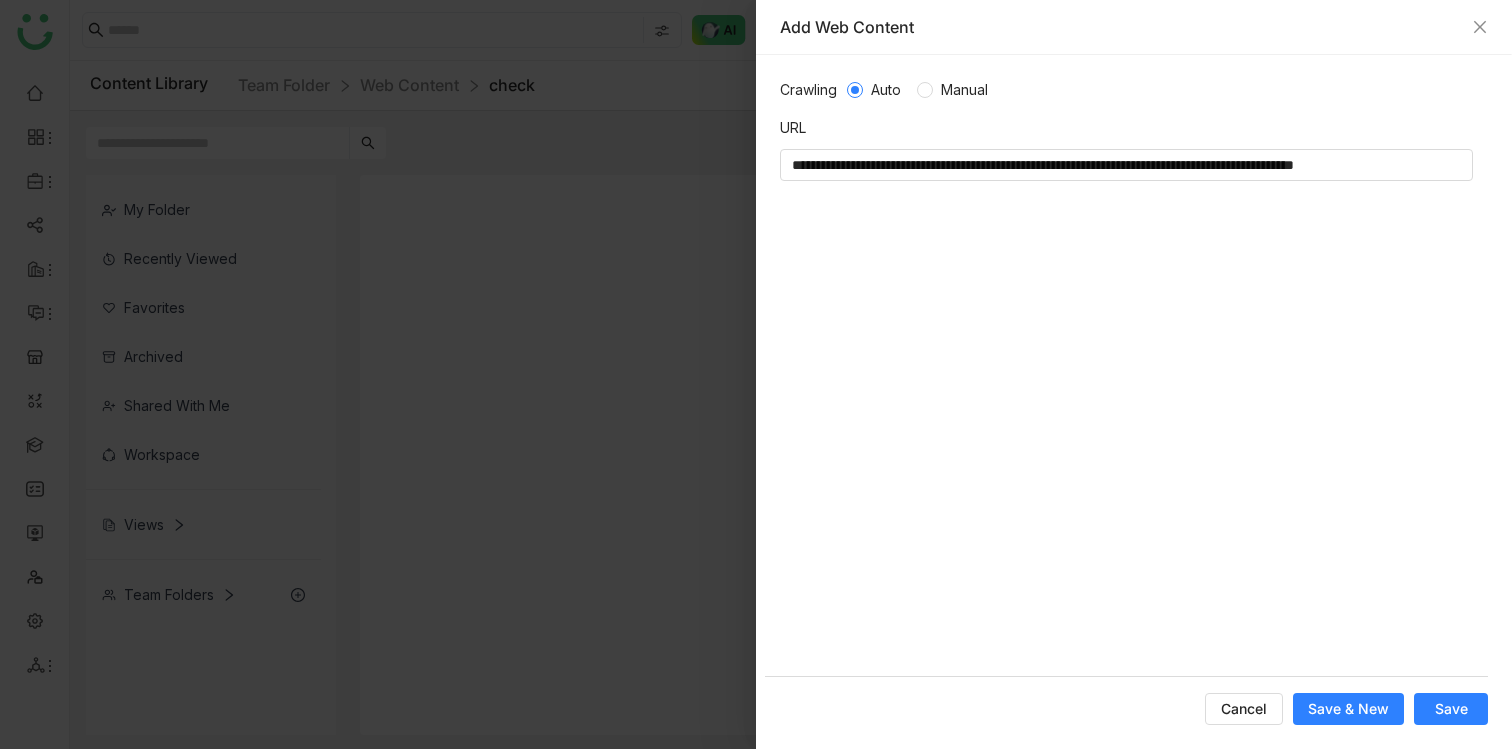 type on "**********" 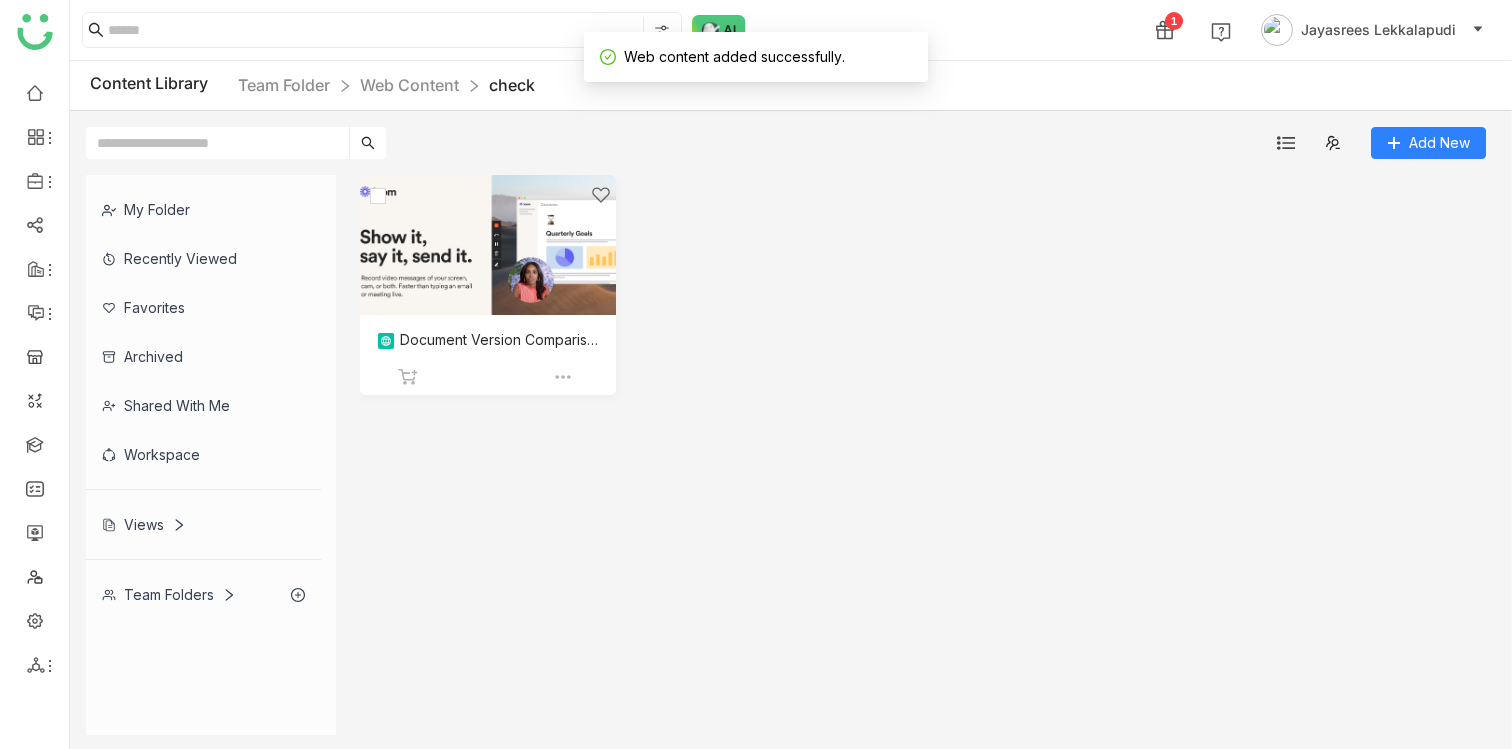 click 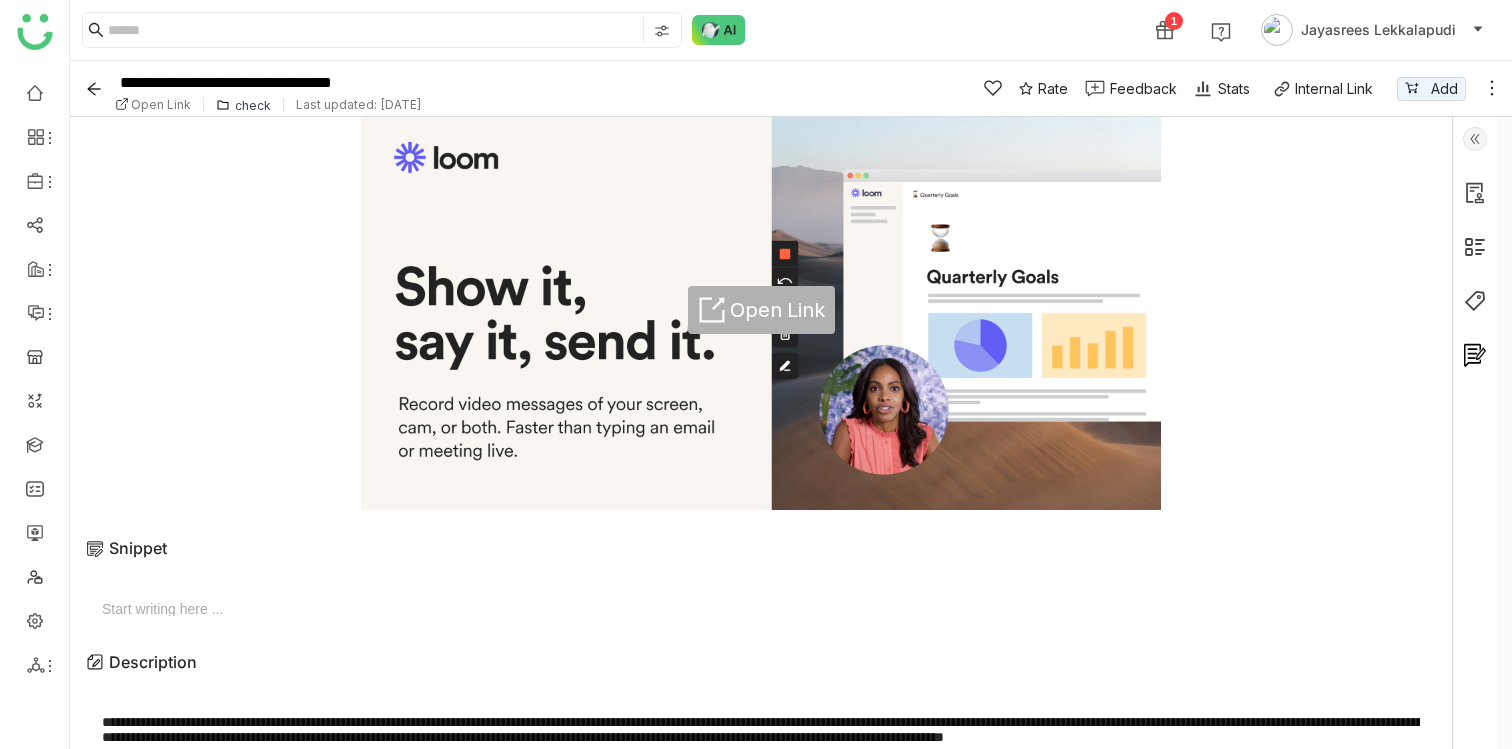scroll, scrollTop: 33, scrollLeft: 0, axis: vertical 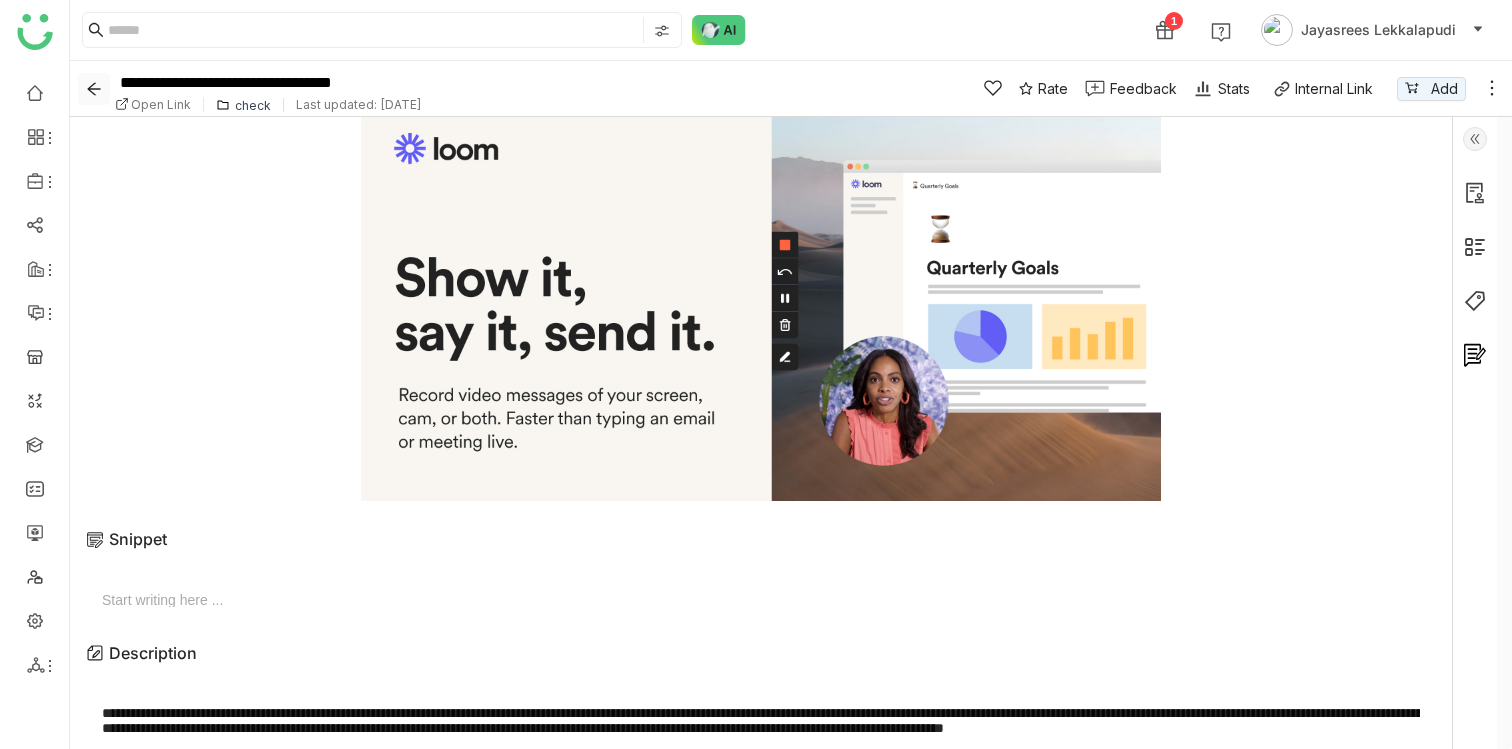 click 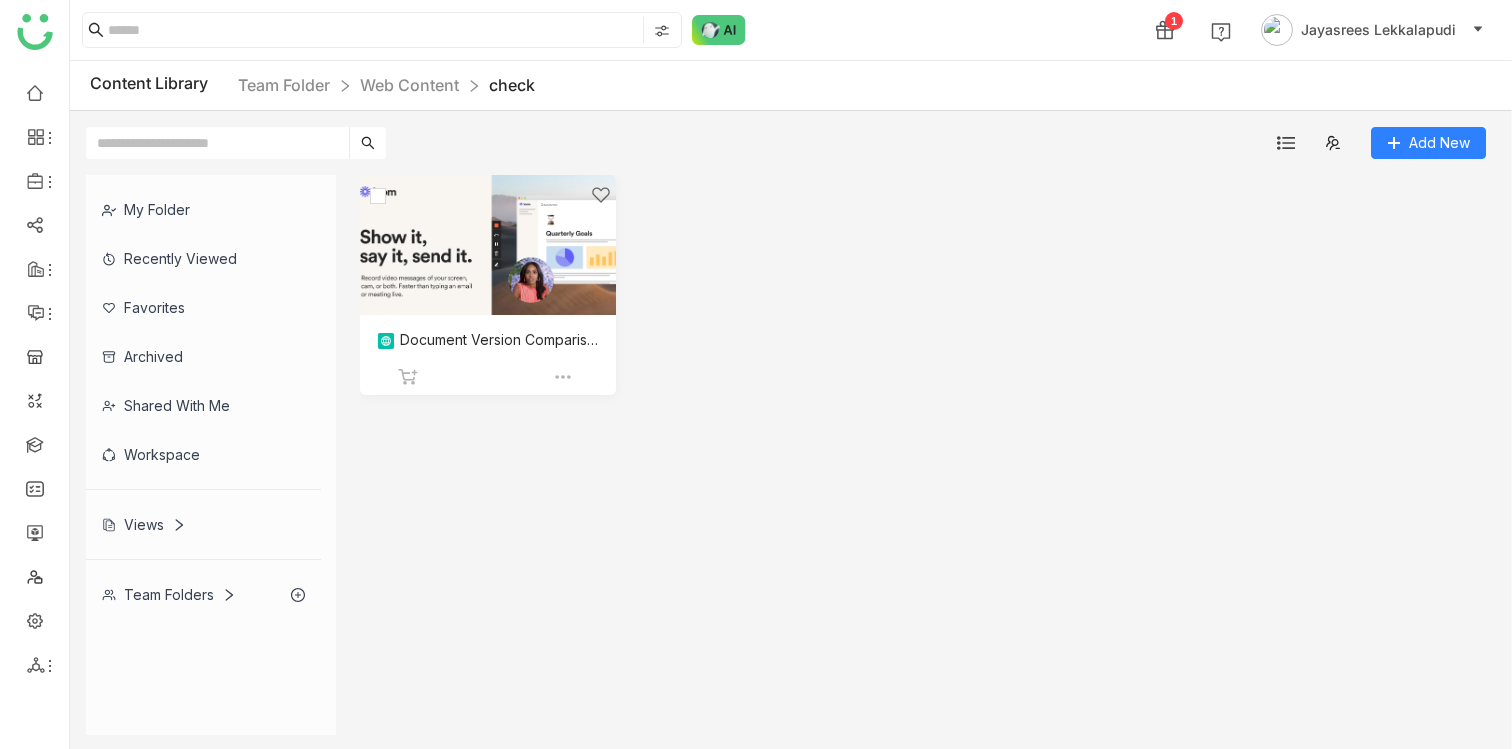 click 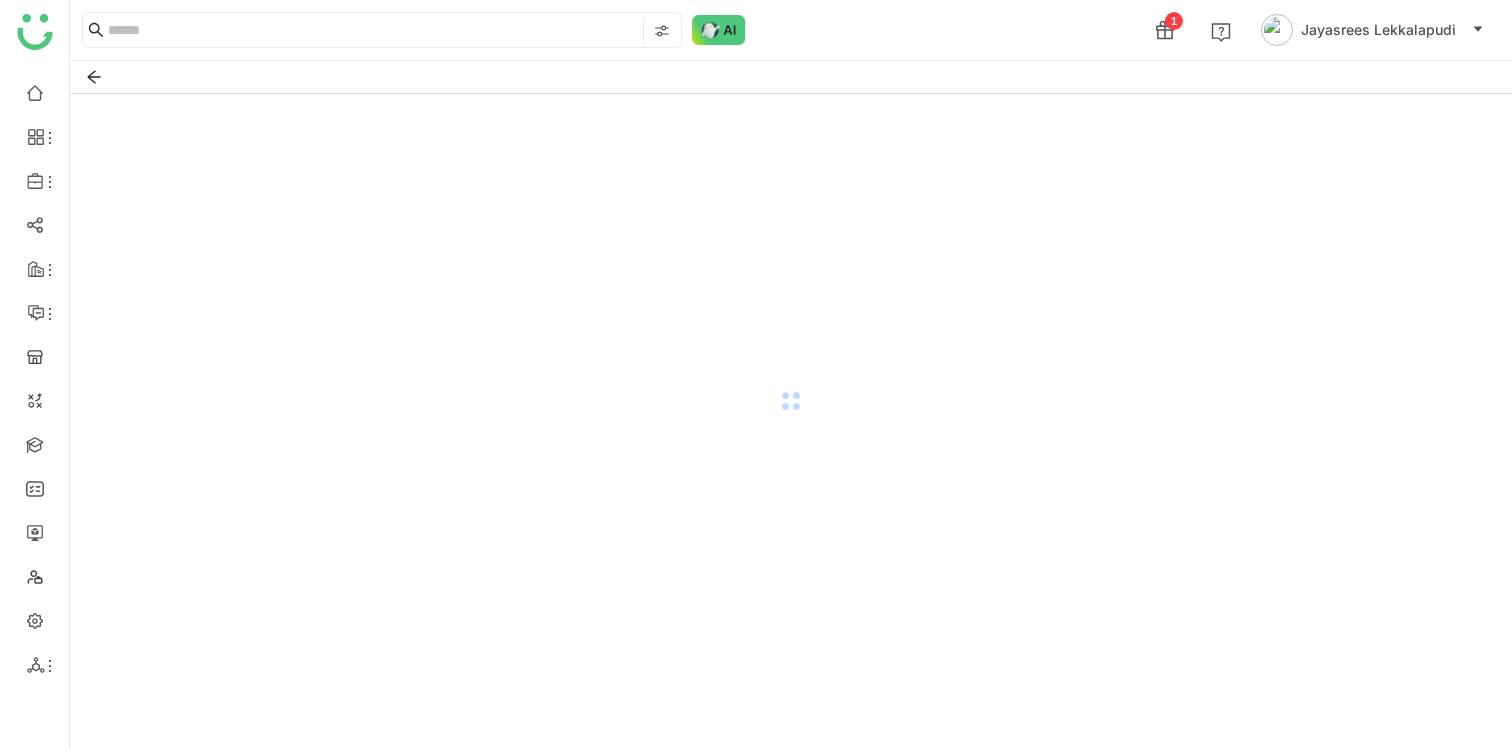 scroll, scrollTop: 8, scrollLeft: 0, axis: vertical 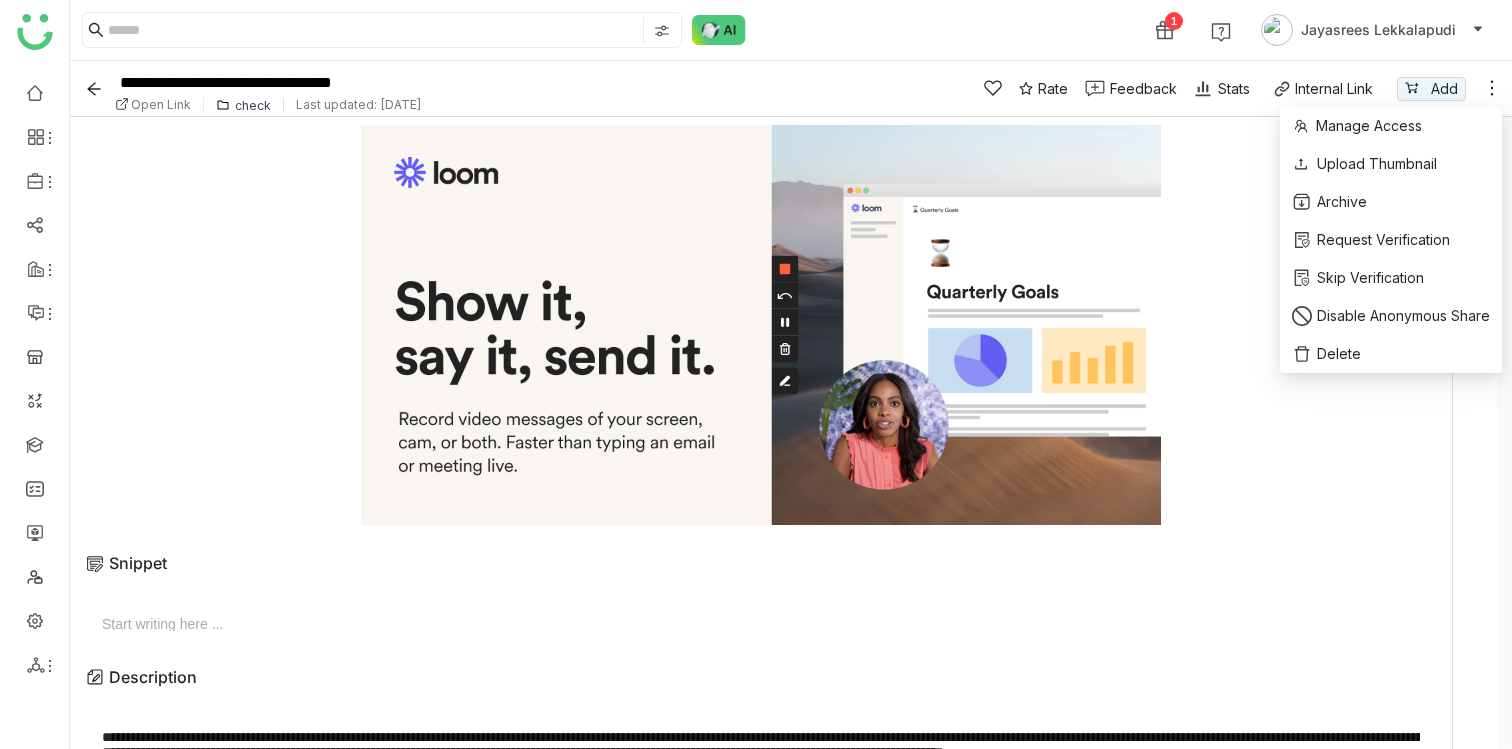 click 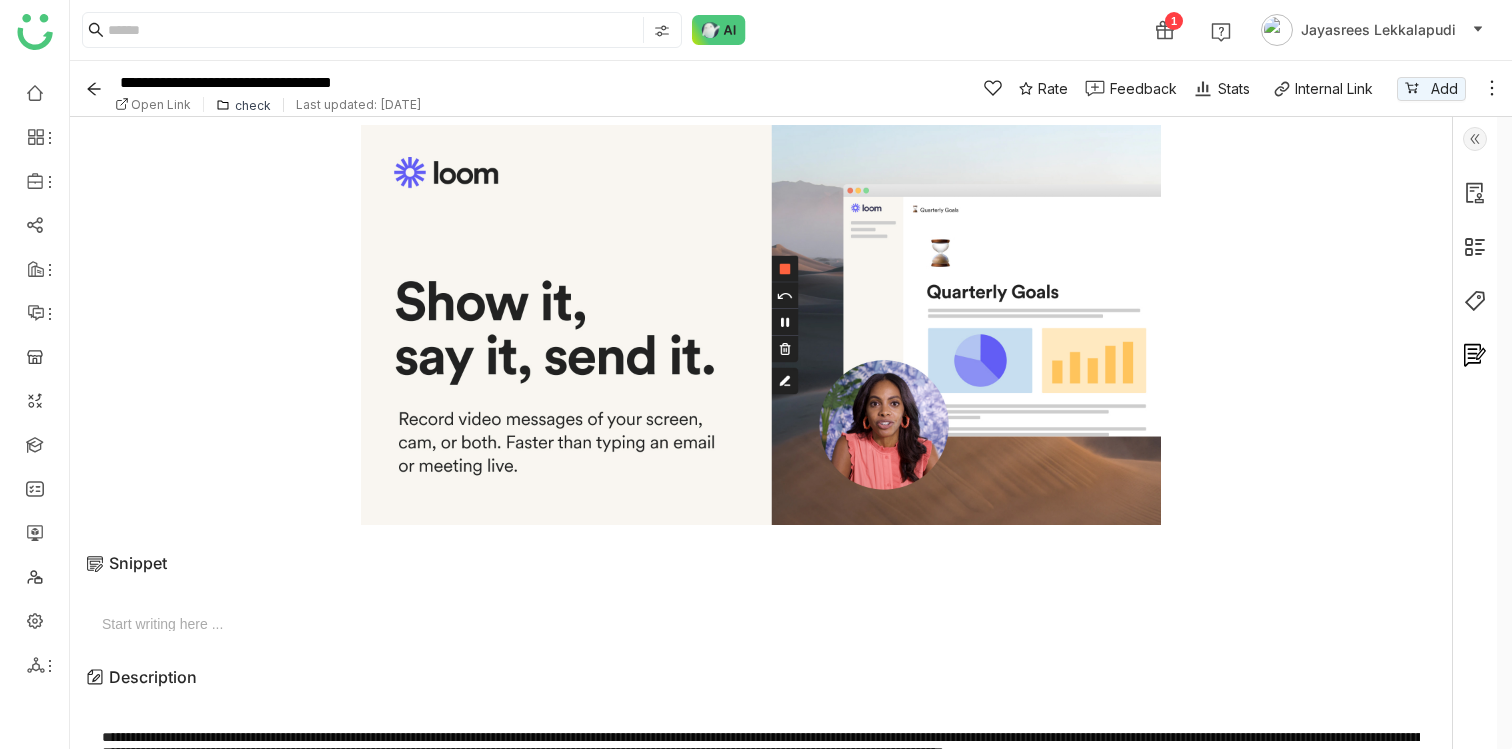 click 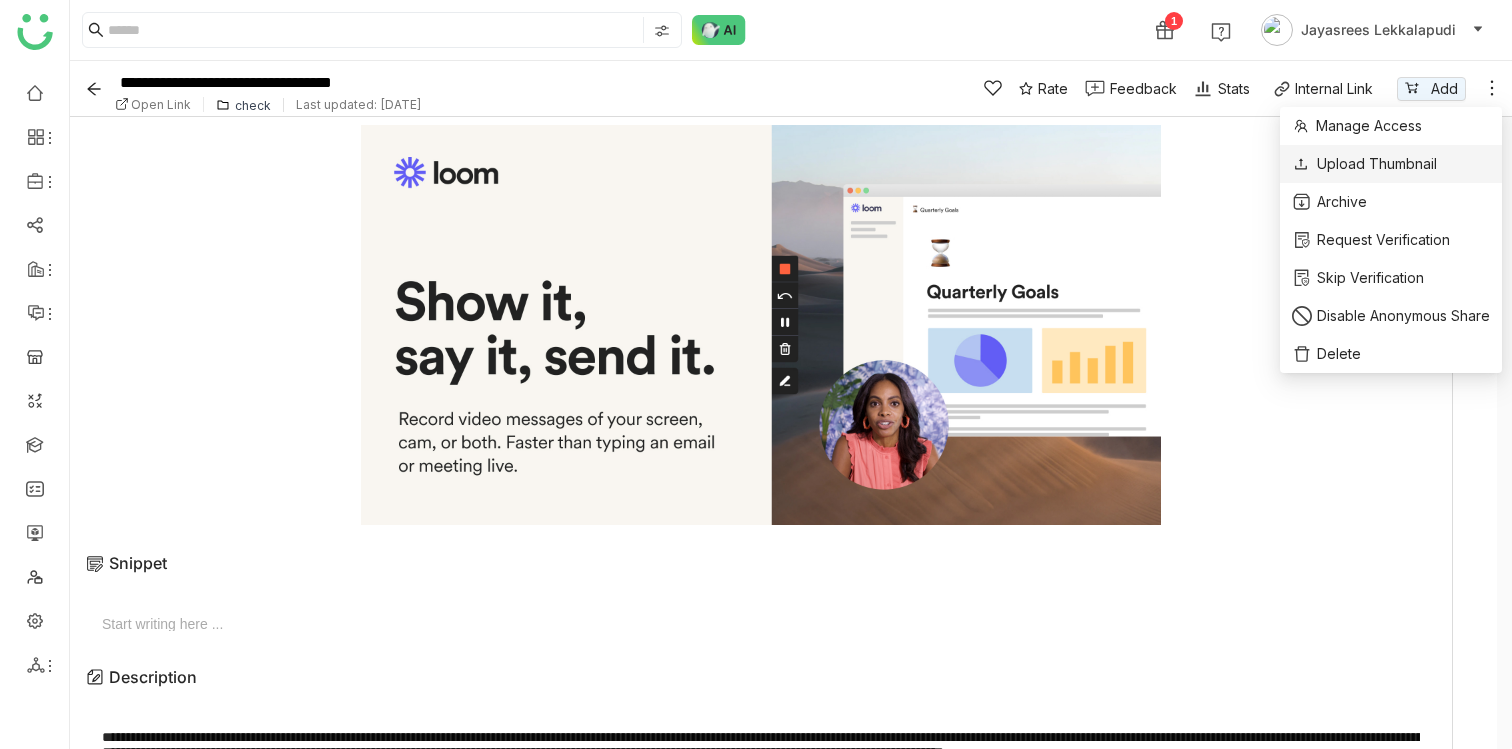 click on "Upload Thumbnail" at bounding box center [1377, 163] 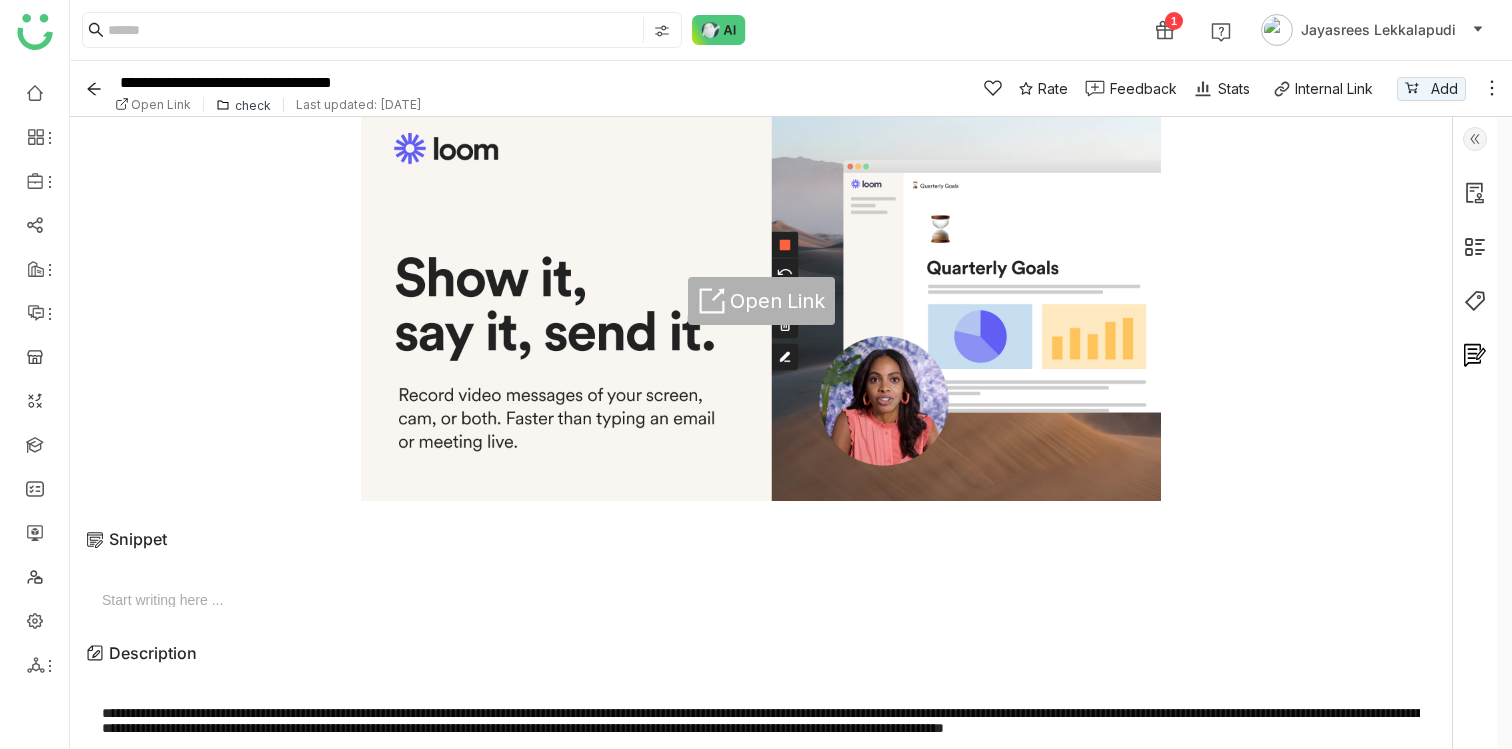 scroll, scrollTop: 0, scrollLeft: 0, axis: both 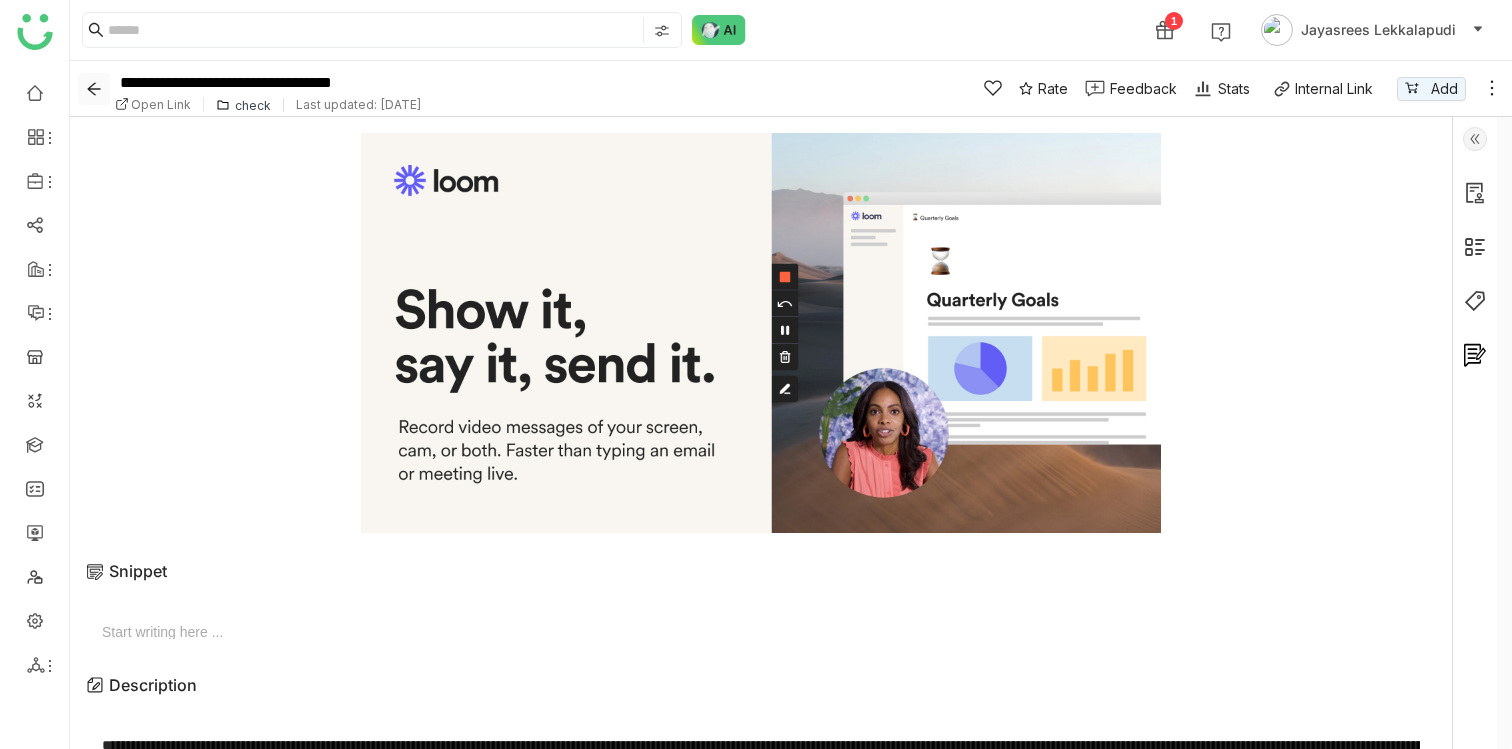 click 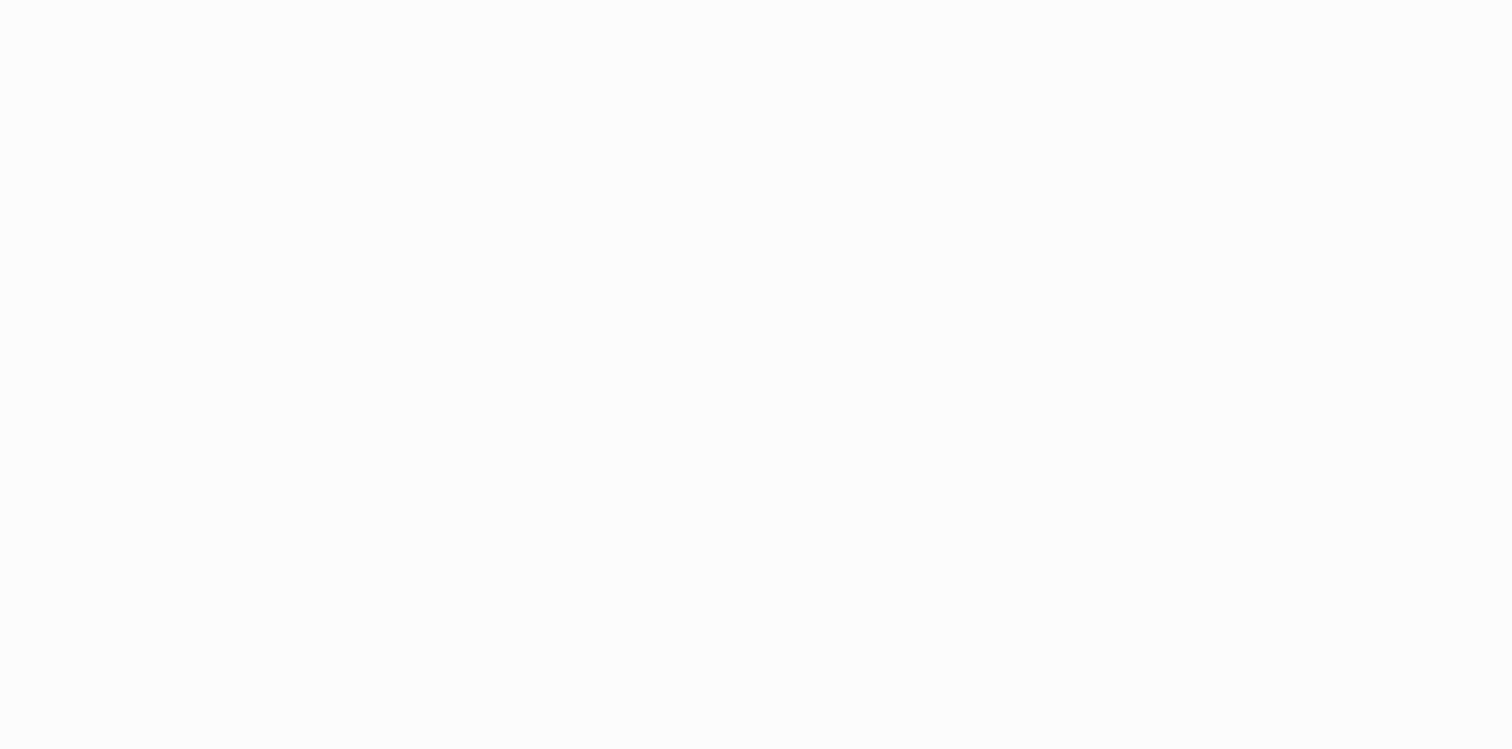 scroll, scrollTop: 0, scrollLeft: 0, axis: both 